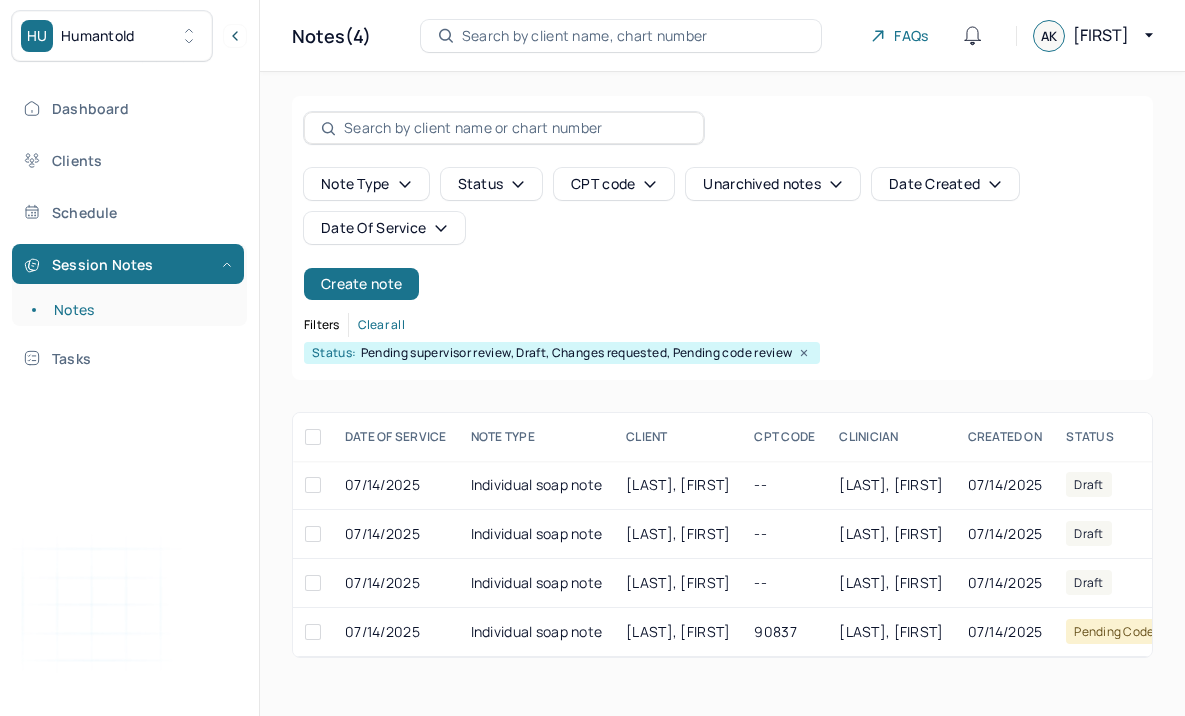 scroll, scrollTop: 0, scrollLeft: 0, axis: both 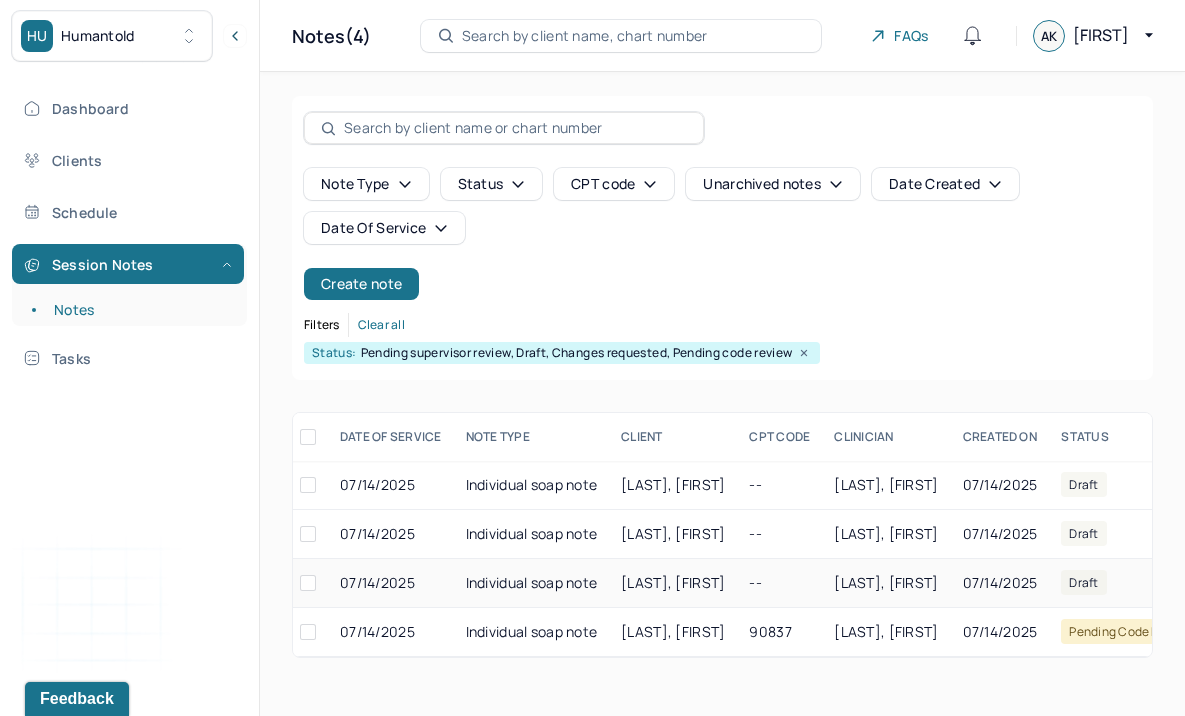 click on "Individual soap note" at bounding box center [532, 583] 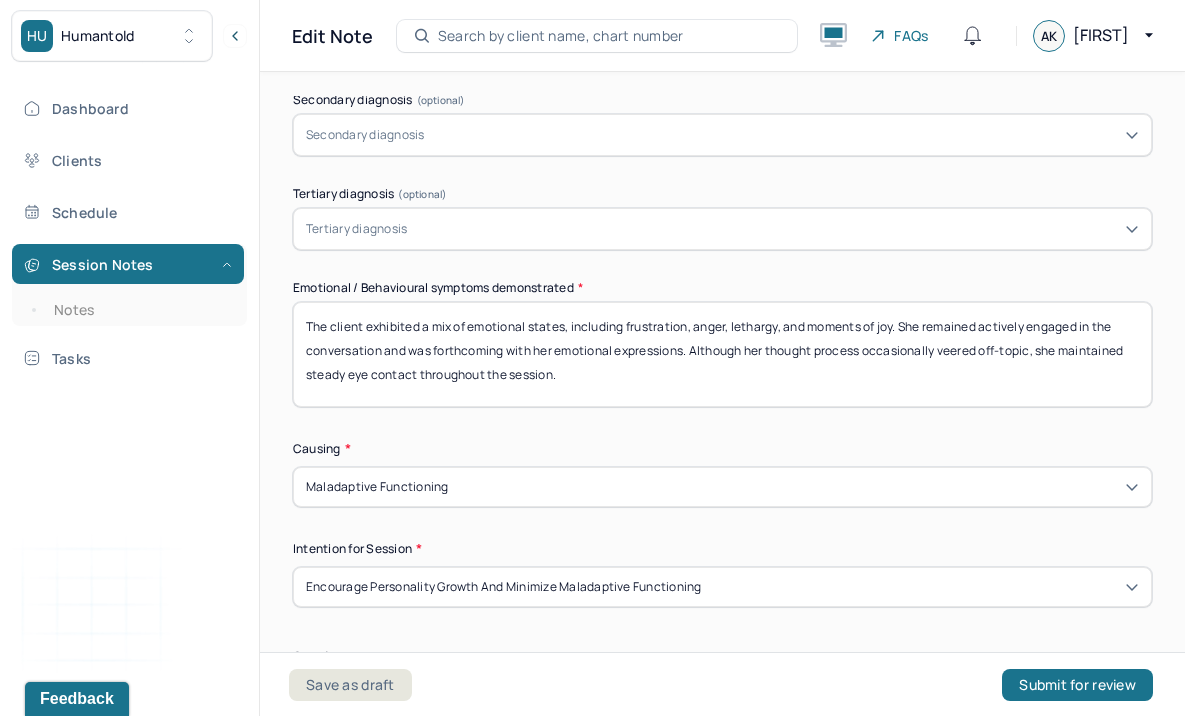 scroll, scrollTop: 877, scrollLeft: 0, axis: vertical 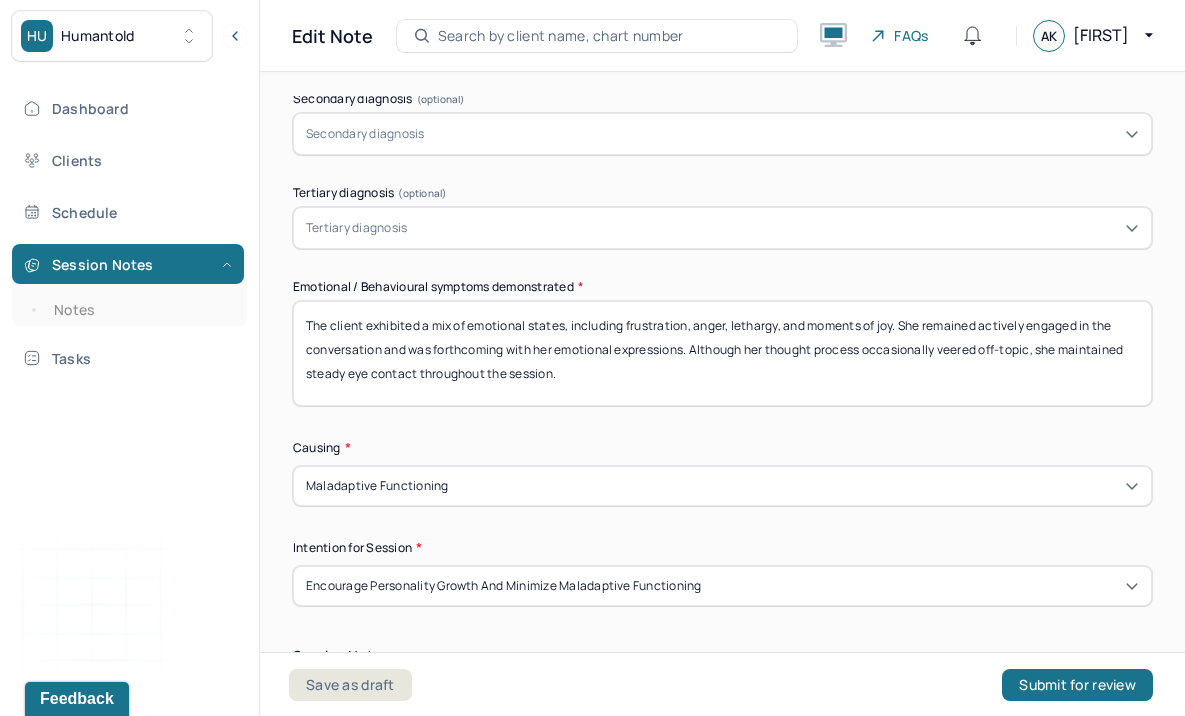 drag, startPoint x: 362, startPoint y: 321, endPoint x: 897, endPoint y: 320, distance: 535.0009 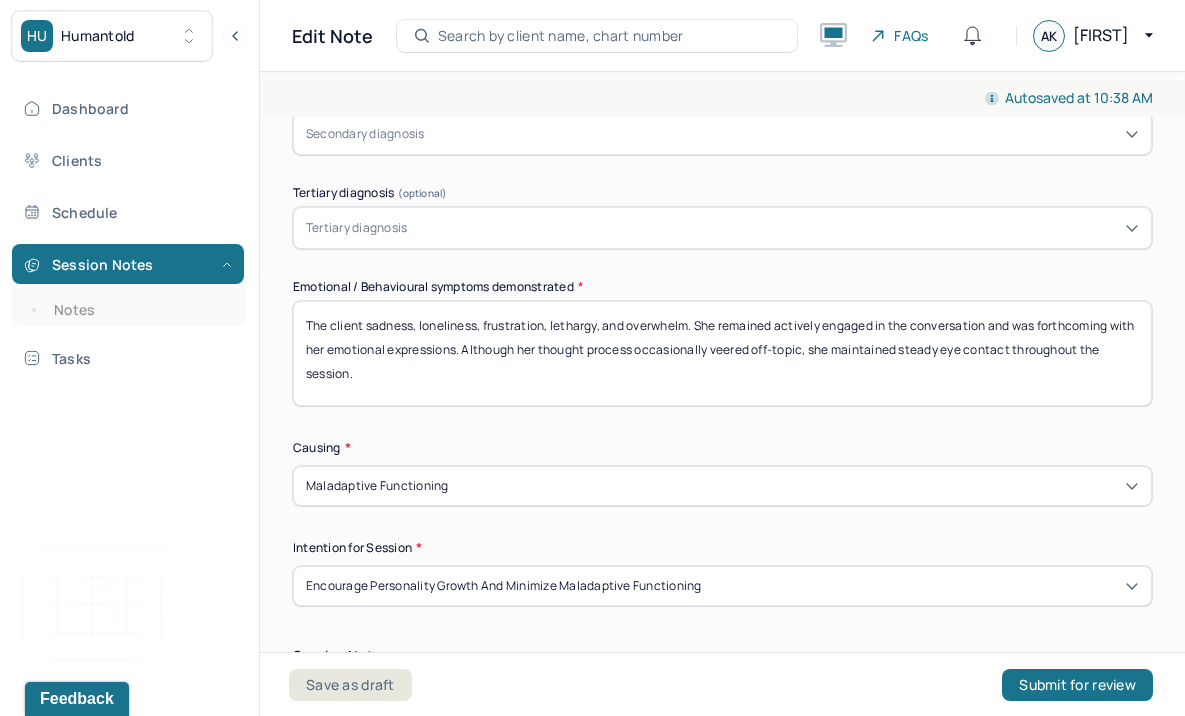 drag, startPoint x: 832, startPoint y: 349, endPoint x: 488, endPoint y: 350, distance: 344.00146 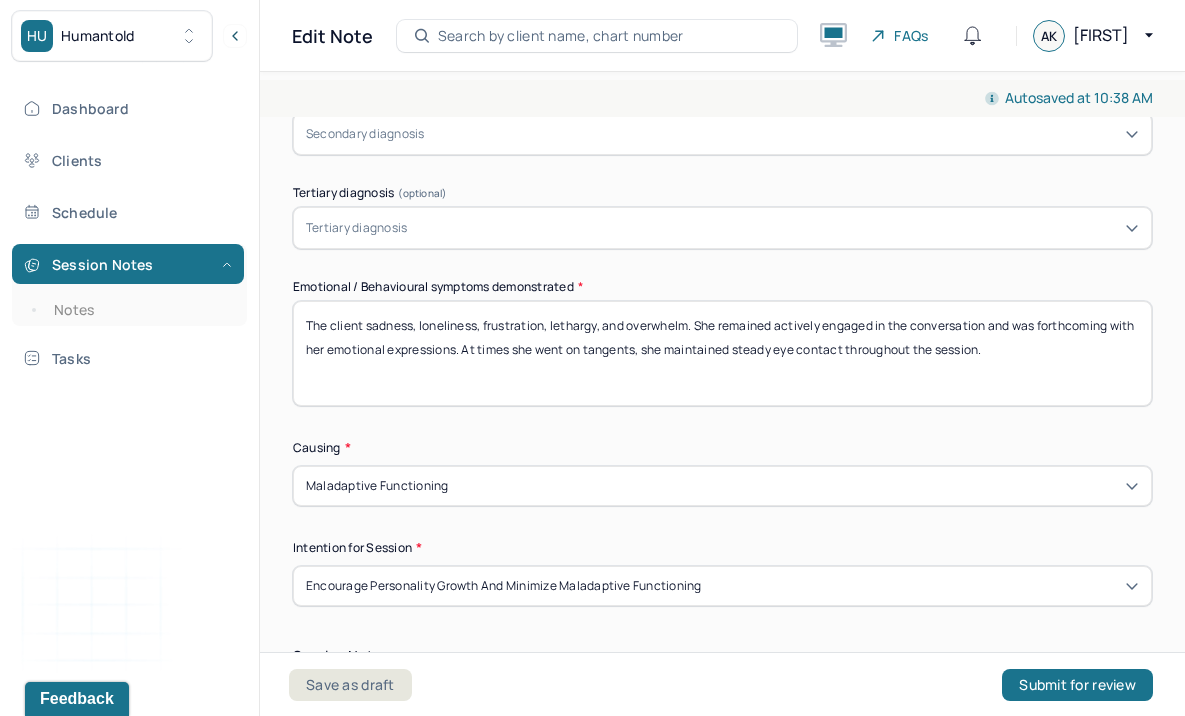 drag, startPoint x: 1067, startPoint y: 345, endPoint x: 296, endPoint y: 275, distance: 774.17114 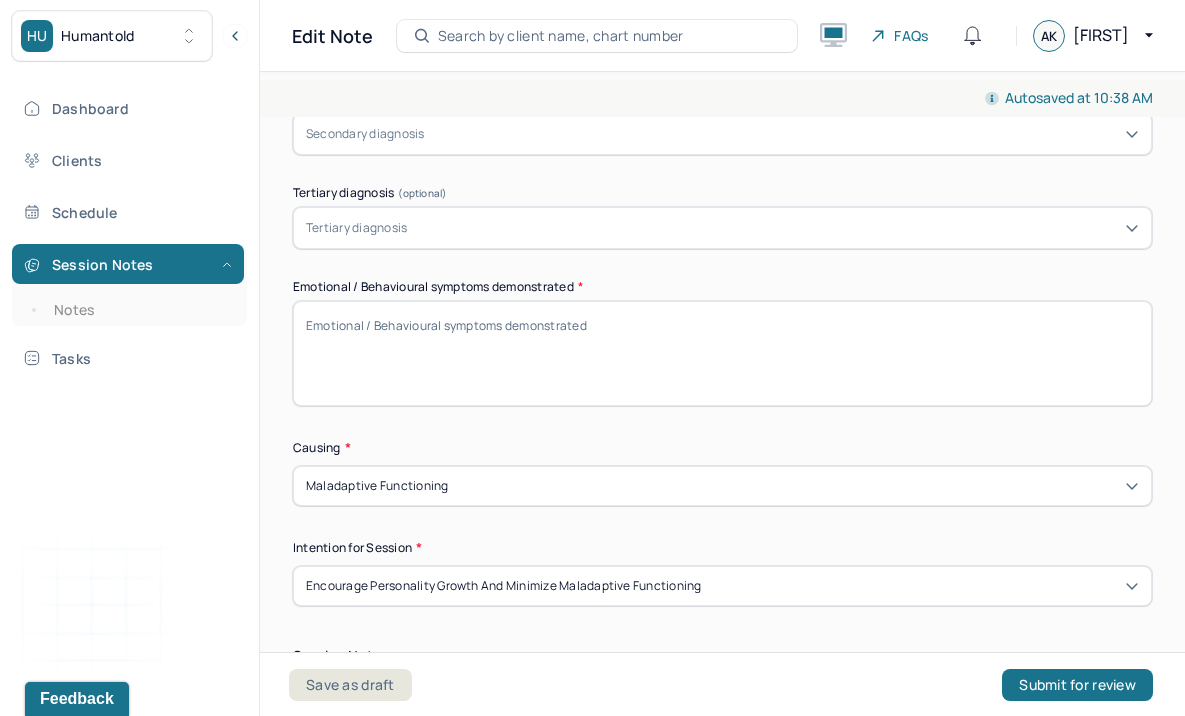 paste on "The client reported experiencing sadness, loneliness, frustration, lethargy, and overwhelm. She remained actively engaged in the conversation and was open in expressing her emotions. While she occasionally went off on tangents, she maintained steady eye contact throughout the session." 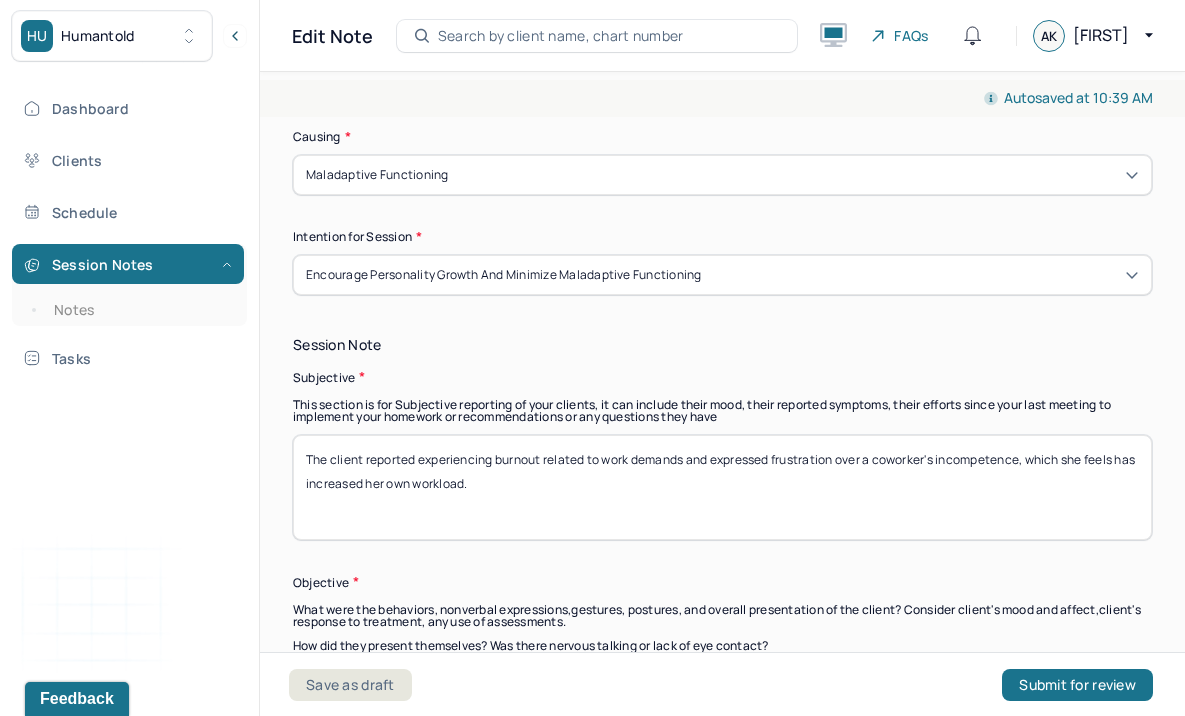 scroll, scrollTop: 1222, scrollLeft: 0, axis: vertical 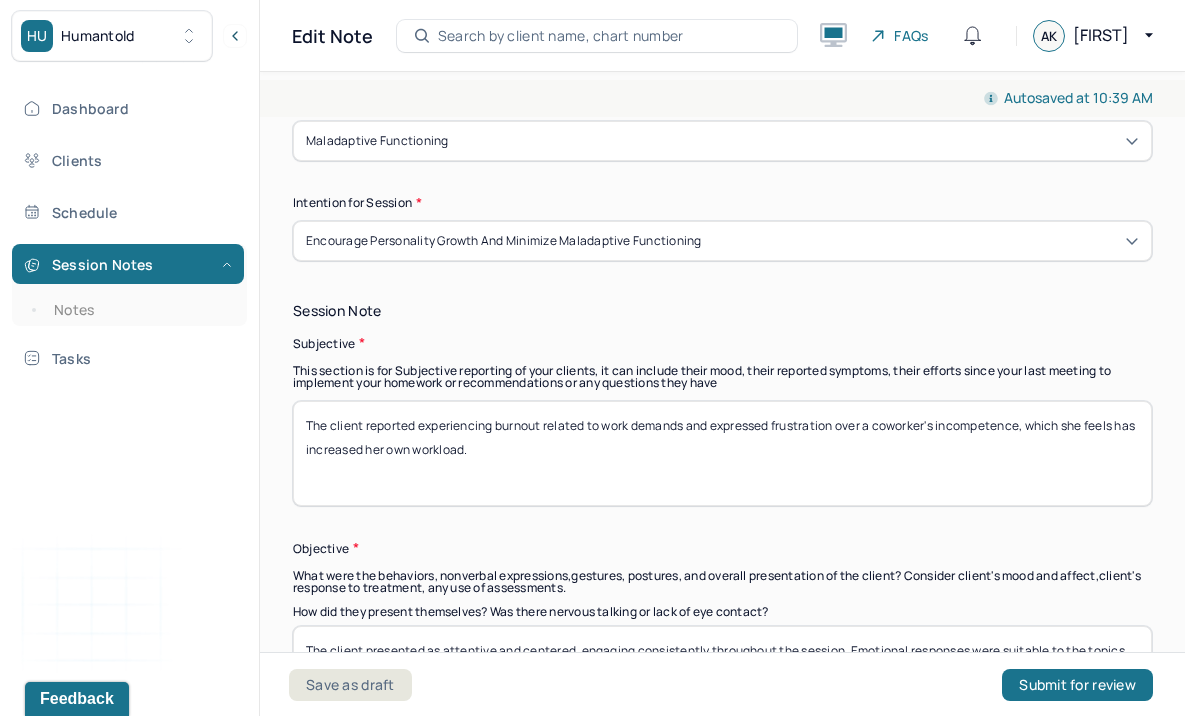 type on "The client reported experiencing sadness, loneliness, frustration, lethargy, and overwhelm. She remained actively engaged in the conversation and was open in expressing her emotions. While she occasionally went off on tangents, she maintained steady eye contact throughout the session." 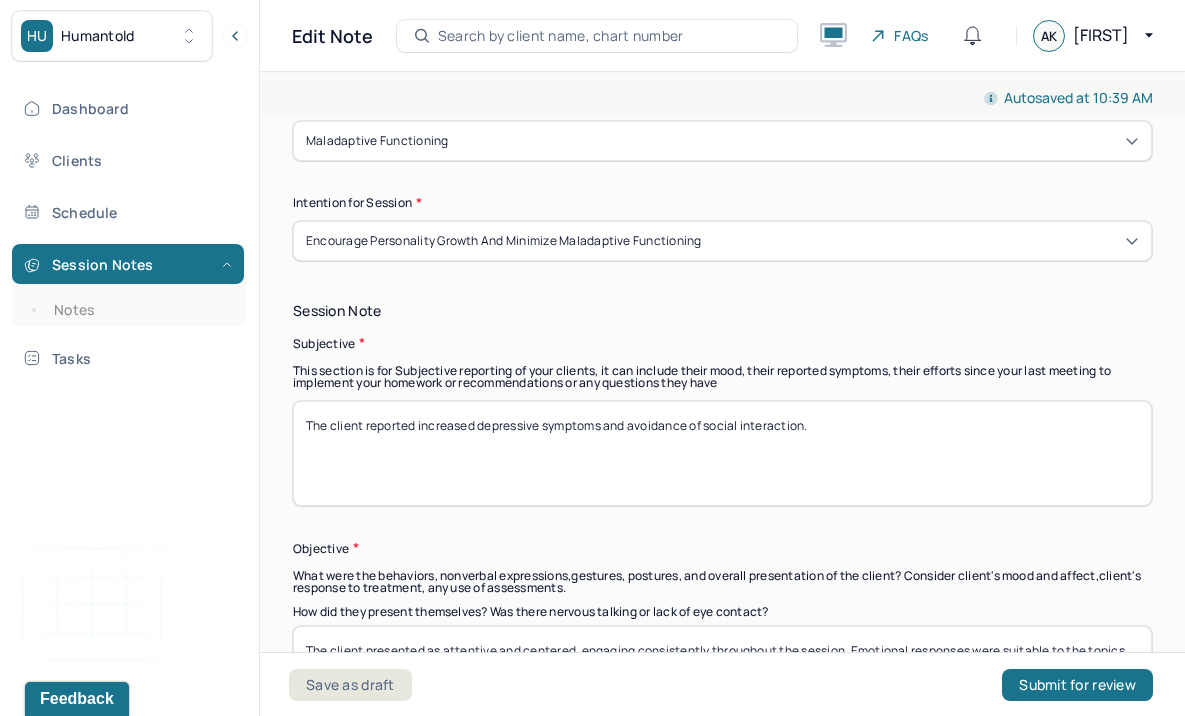 drag, startPoint x: 866, startPoint y: 421, endPoint x: 273, endPoint y: 402, distance: 593.3043 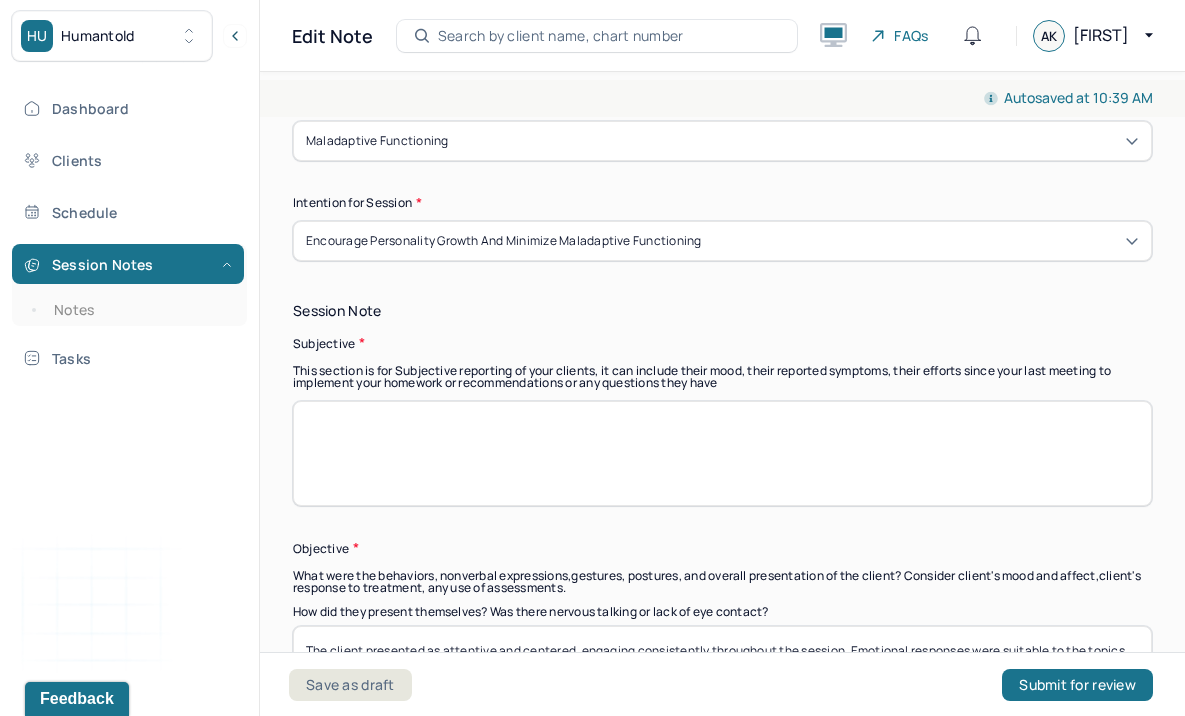 paste on ""The client reported a worsening of depressive symptoms and a tendency to withdraw from social interactions." 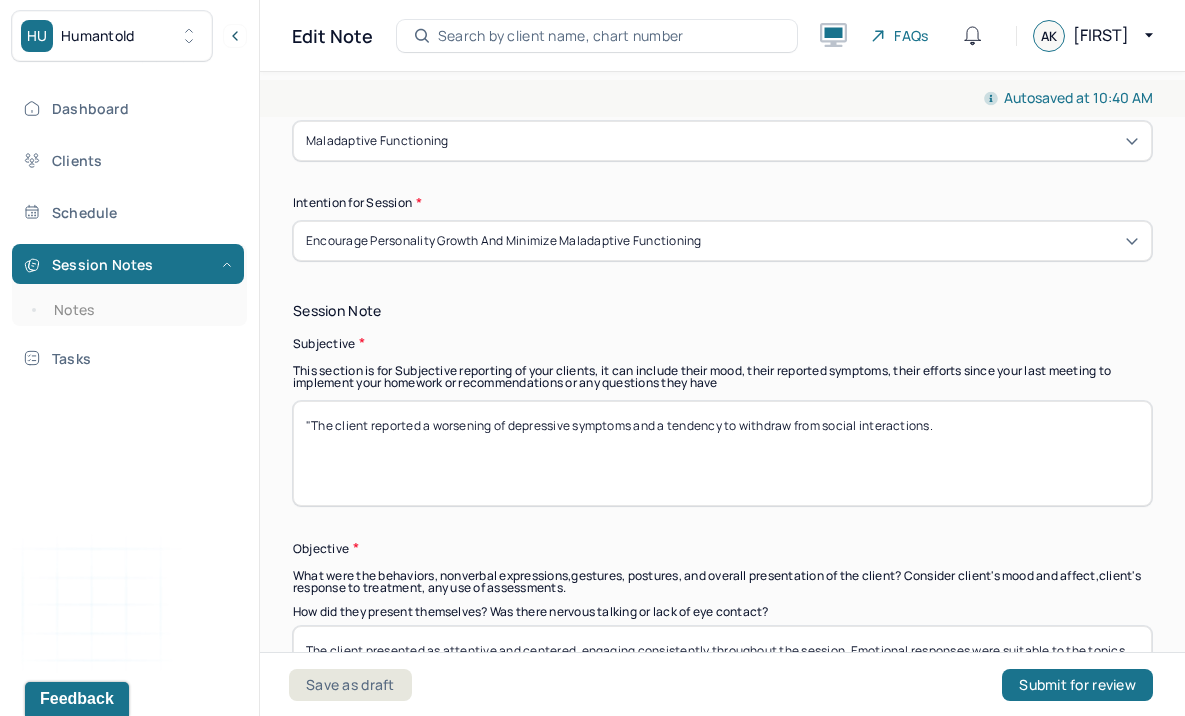 click on ""The client reported a worsening of depressive symptoms and a tendency to withdraw from social interactions." at bounding box center [722, 453] 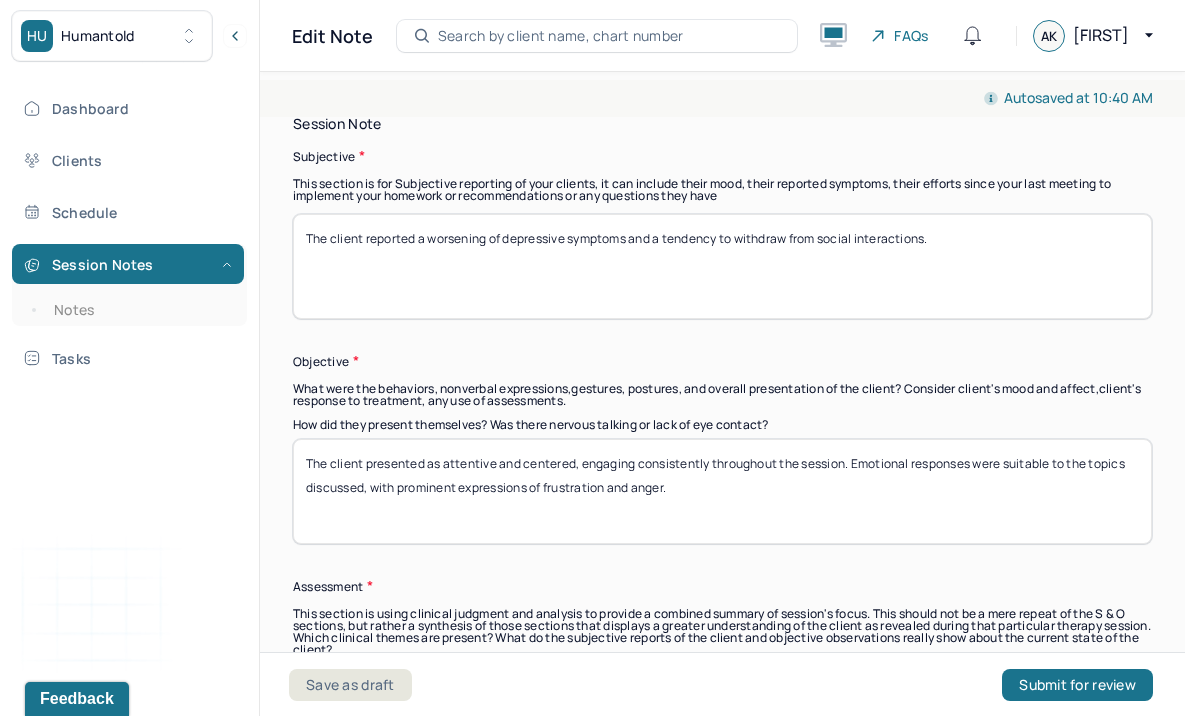scroll, scrollTop: 1438, scrollLeft: 0, axis: vertical 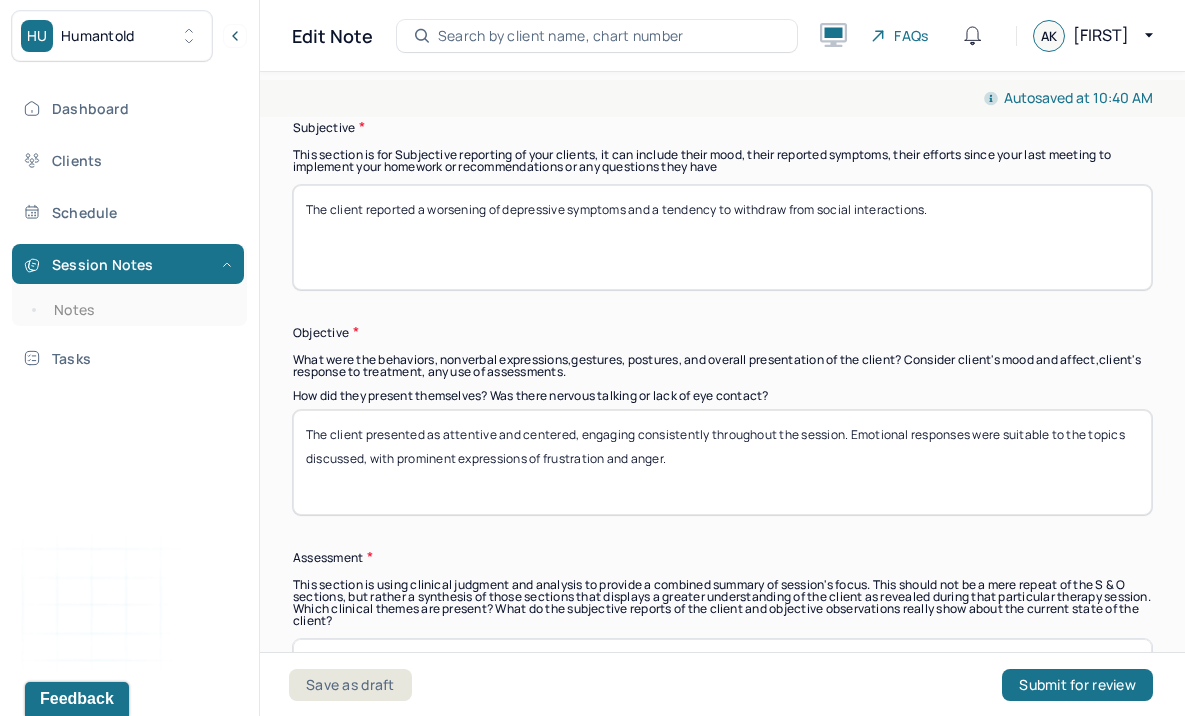type on "The client reported a worsening of depressive symptoms and a tendency to withdraw from social interactions." 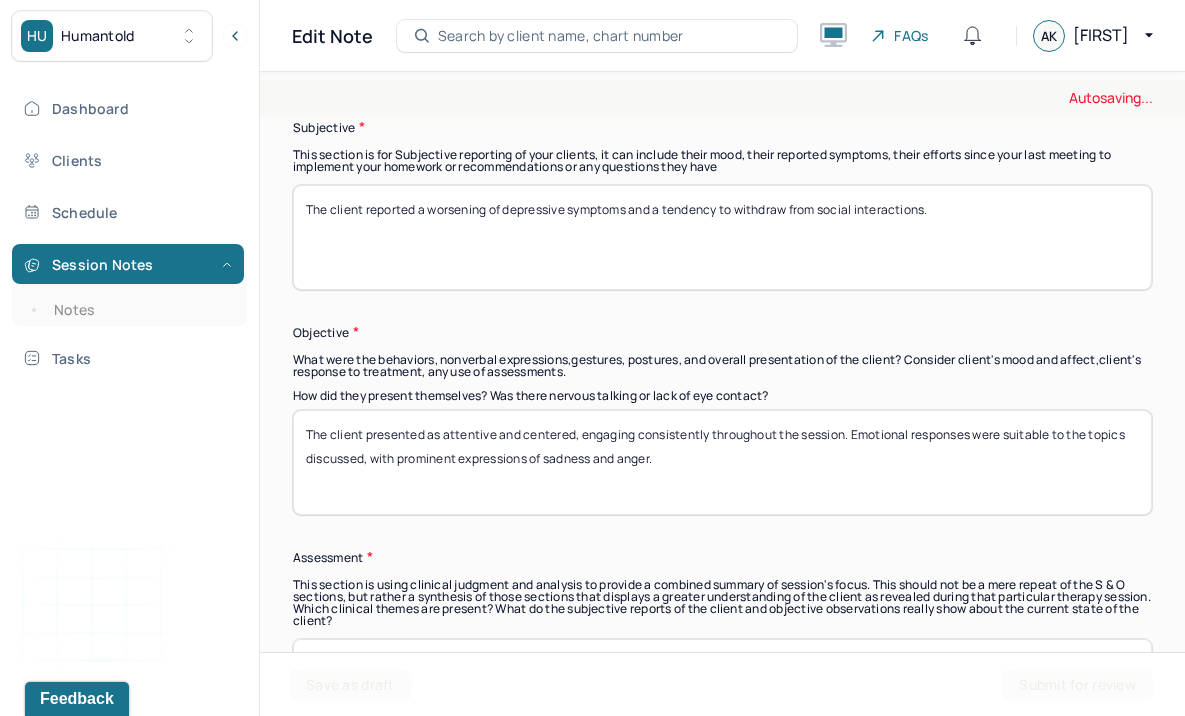 click on "The client presented as attentive and centered, engaging consistently throughout the session. Emotional responses were suitable to the topics discussed, with prominent expressions of frustration and anger." at bounding box center [722, 462] 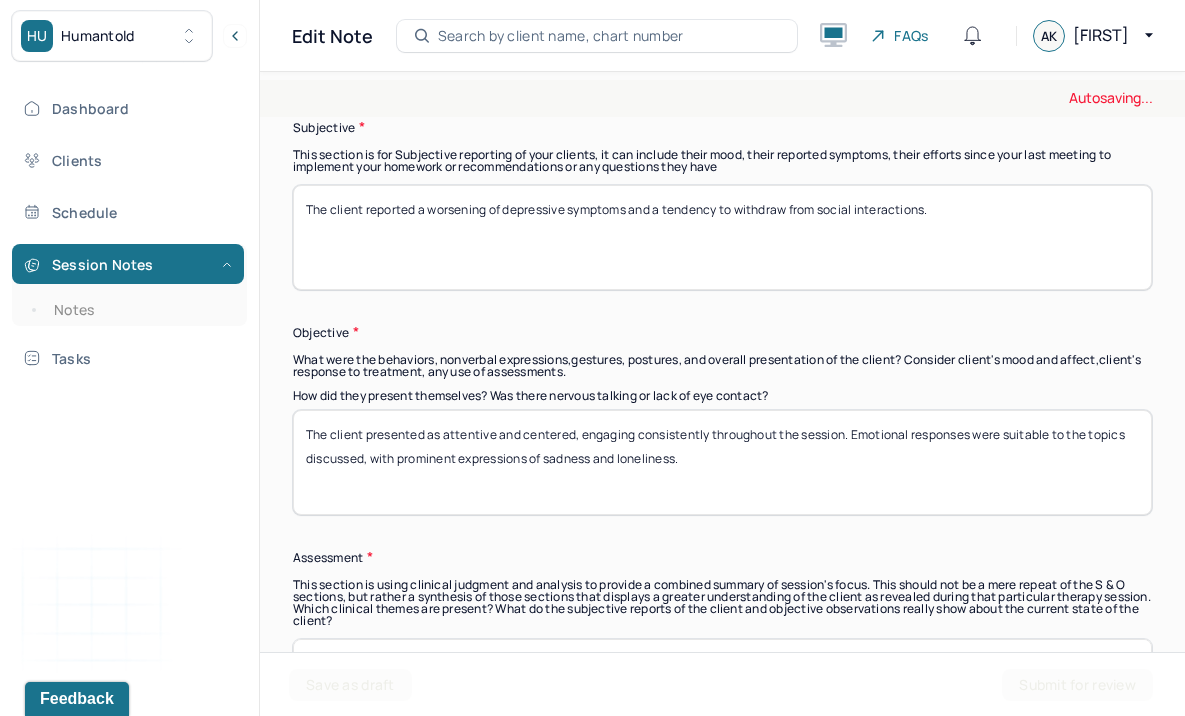 drag, startPoint x: 780, startPoint y: 449, endPoint x: 224, endPoint y: 384, distance: 559.78656 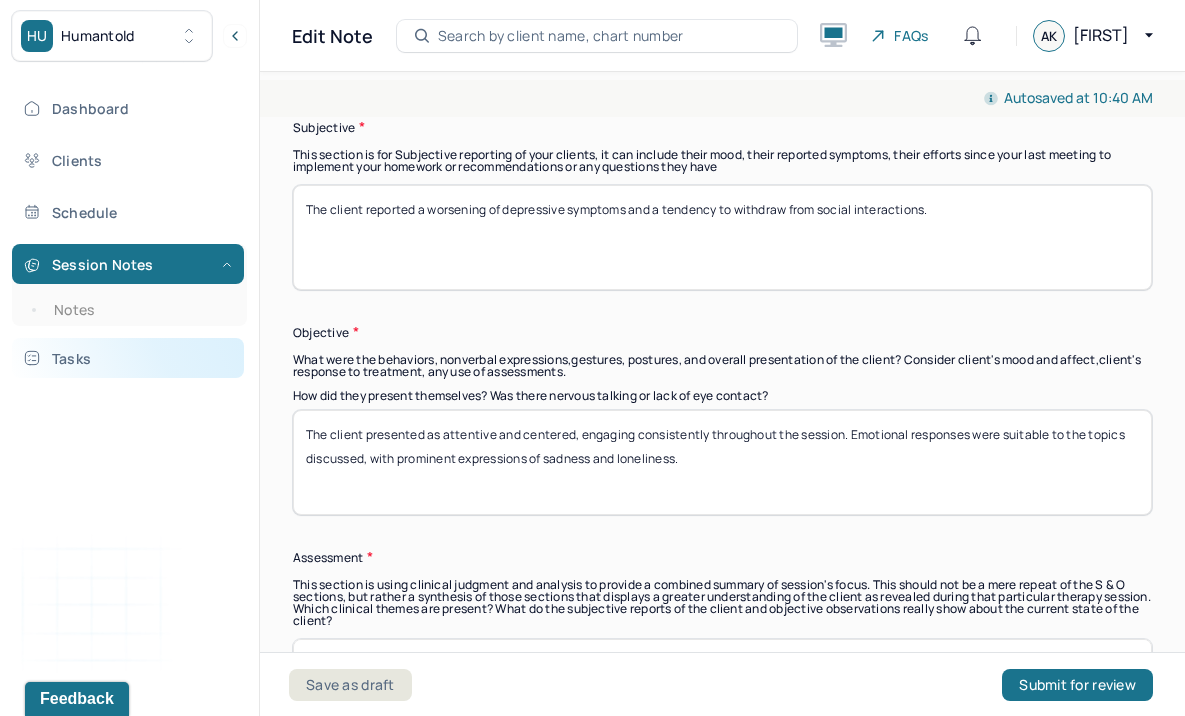 type on "The client presented as attentive and centered, engaging consistently throughout the session. Emotional responses were suitable to the topics discussed, with prominent expressions of sadness and loneliness." 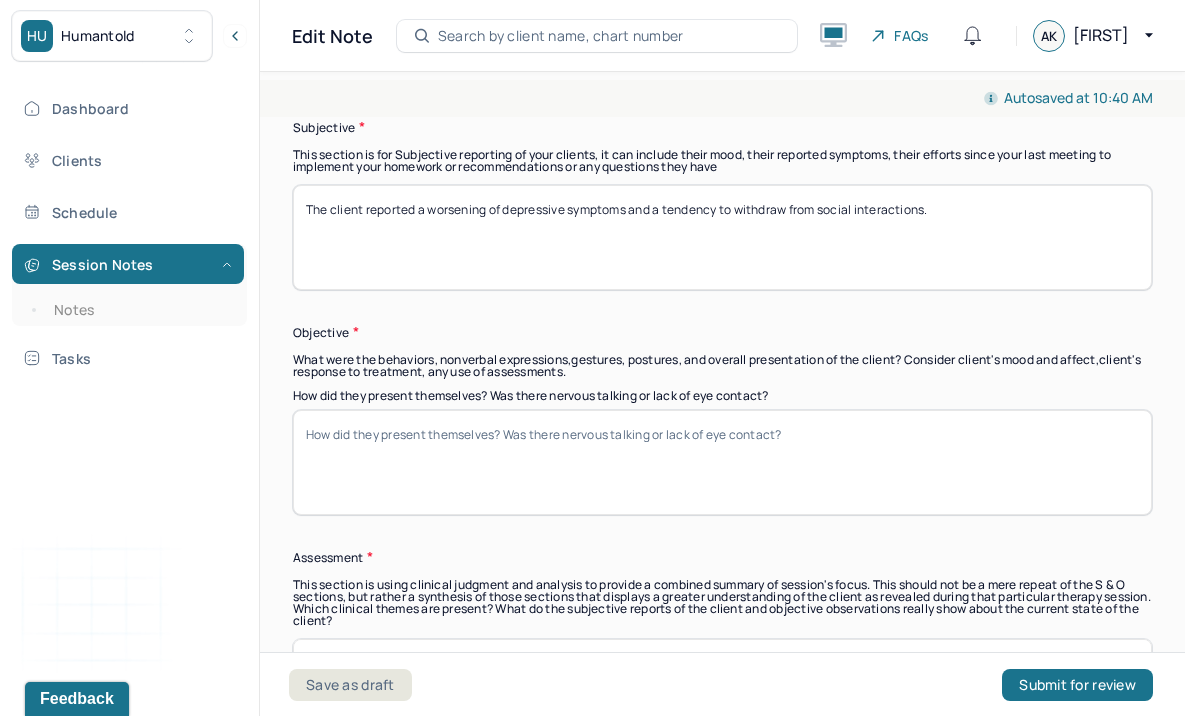 paste on "The client appeared present and composed, participating actively throughout the session. Her emotional reactions aligned with the subject matter, with notable expressions of sadness and loneliness." 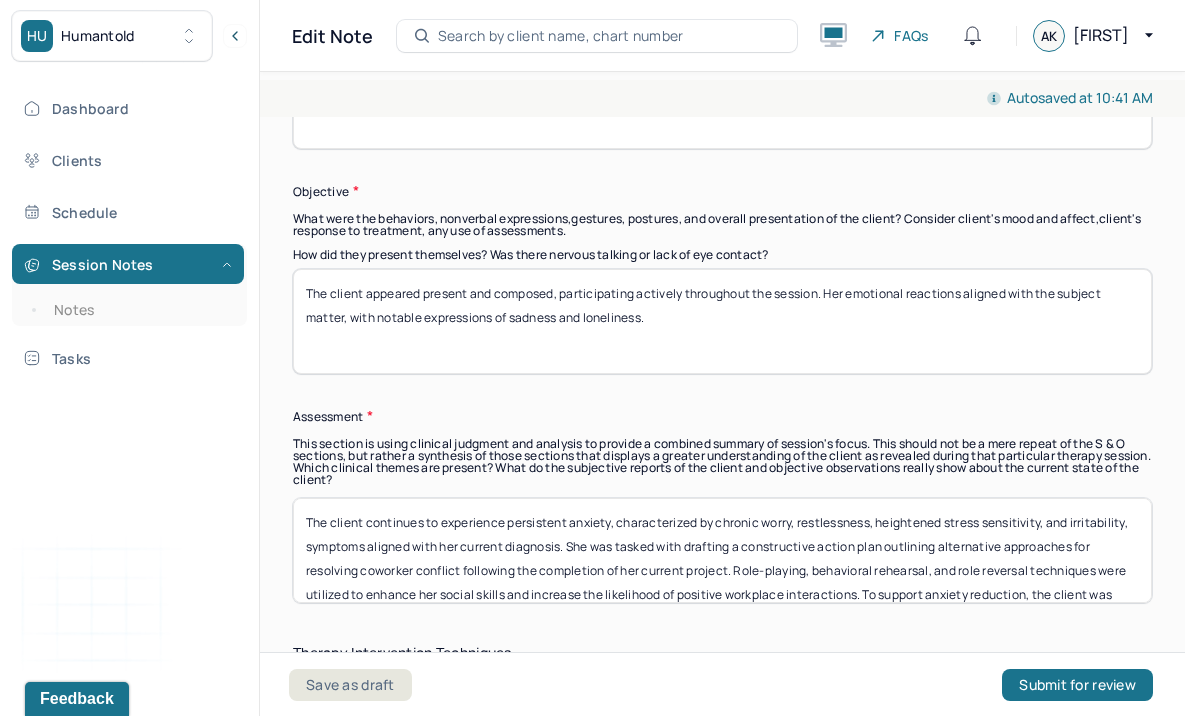scroll, scrollTop: 1600, scrollLeft: 0, axis: vertical 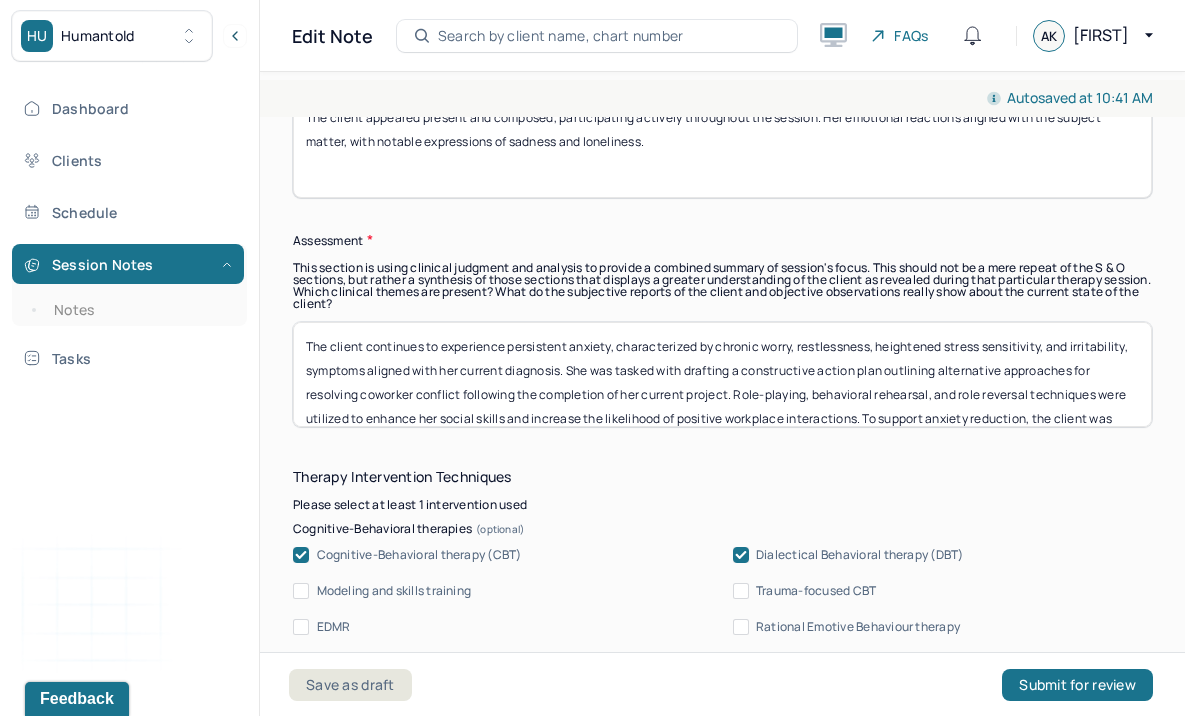 type on "The client appeared present and composed, participating actively throughout the session. Her emotional reactions aligned with the subject matter, with notable expressions of sadness and loneliness." 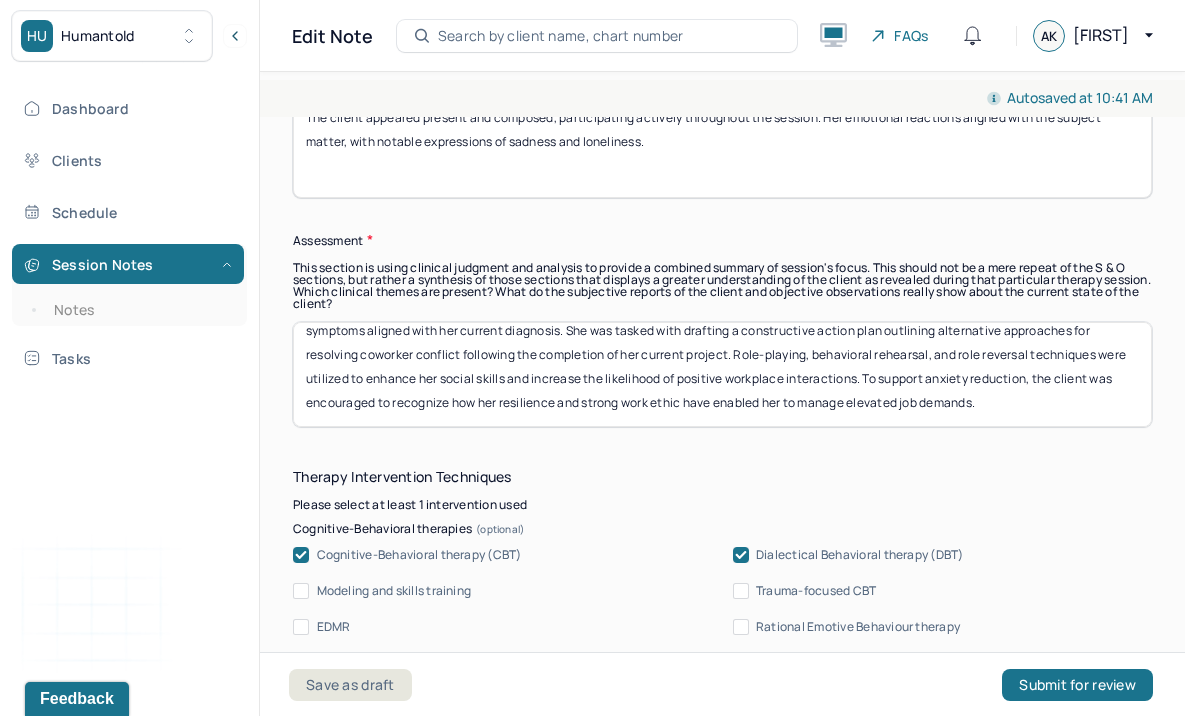 drag, startPoint x: 567, startPoint y: 368, endPoint x: 861, endPoint y: 377, distance: 294.13773 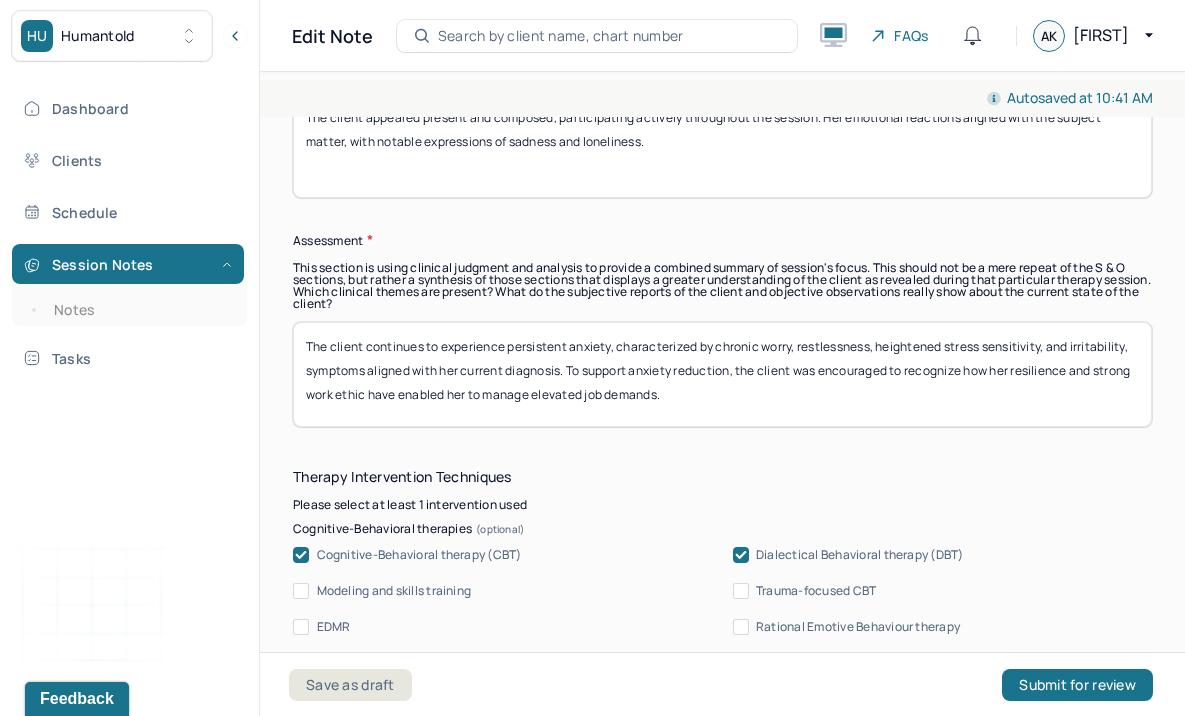 scroll, scrollTop: 0, scrollLeft: 0, axis: both 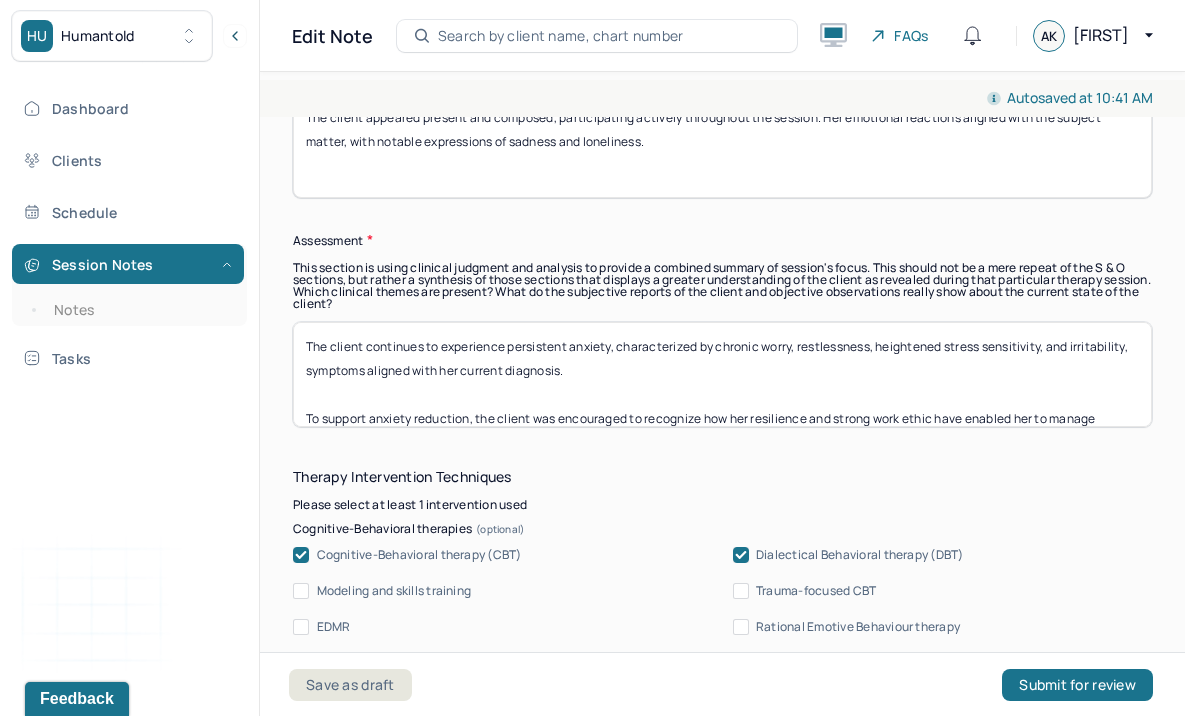 click on "The client continues to experience persistent anxiety, characterized by chronic worry, restlessness, heightened stress sensitivity, and irritability, symptoms aligned with her current diagnosis.
To support anxiety reduction, the client was encouraged to recognize how her resilience and strong work ethic have enabled her to manage elevated job demands." at bounding box center (722, 374) 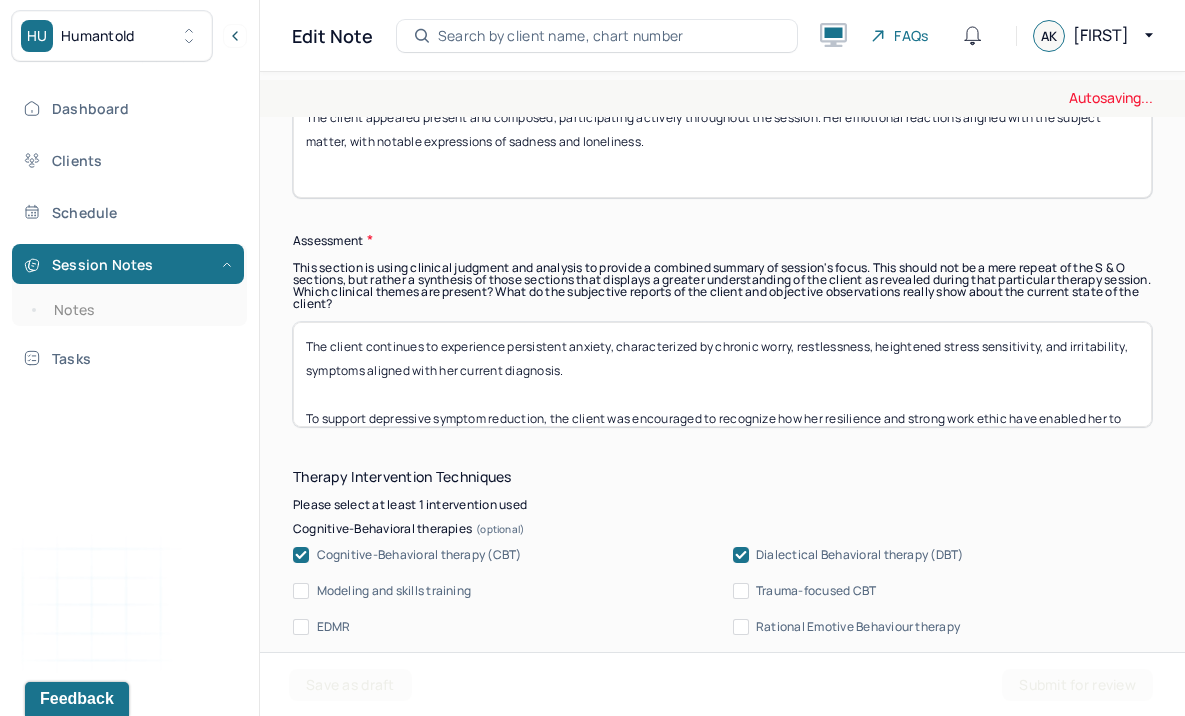 scroll, scrollTop: 40, scrollLeft: 0, axis: vertical 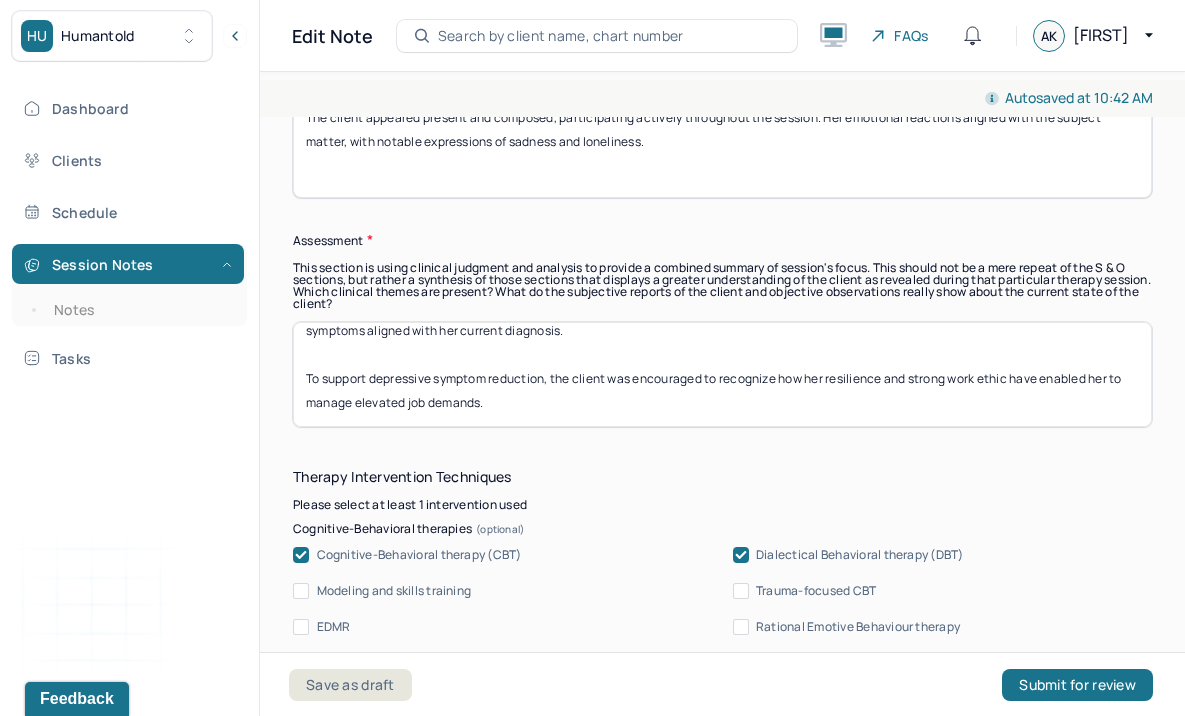 drag, startPoint x: 722, startPoint y: 376, endPoint x: 804, endPoint y: 457, distance: 115.260574 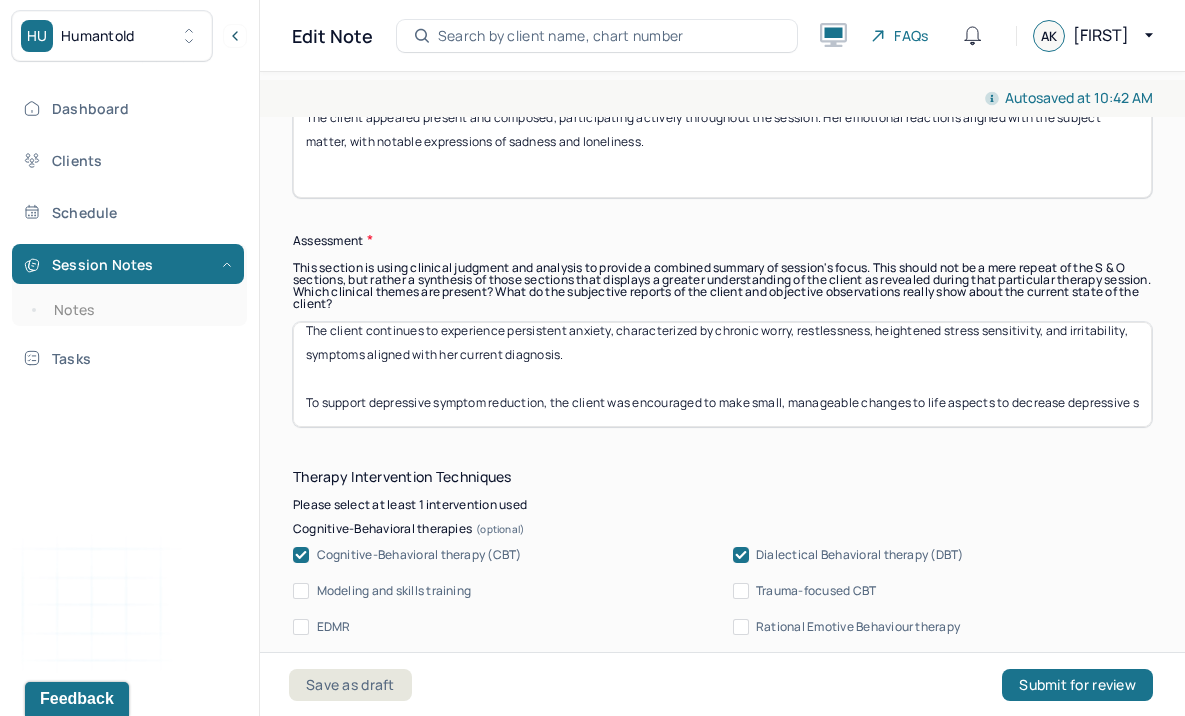 scroll, scrollTop: 40, scrollLeft: 0, axis: vertical 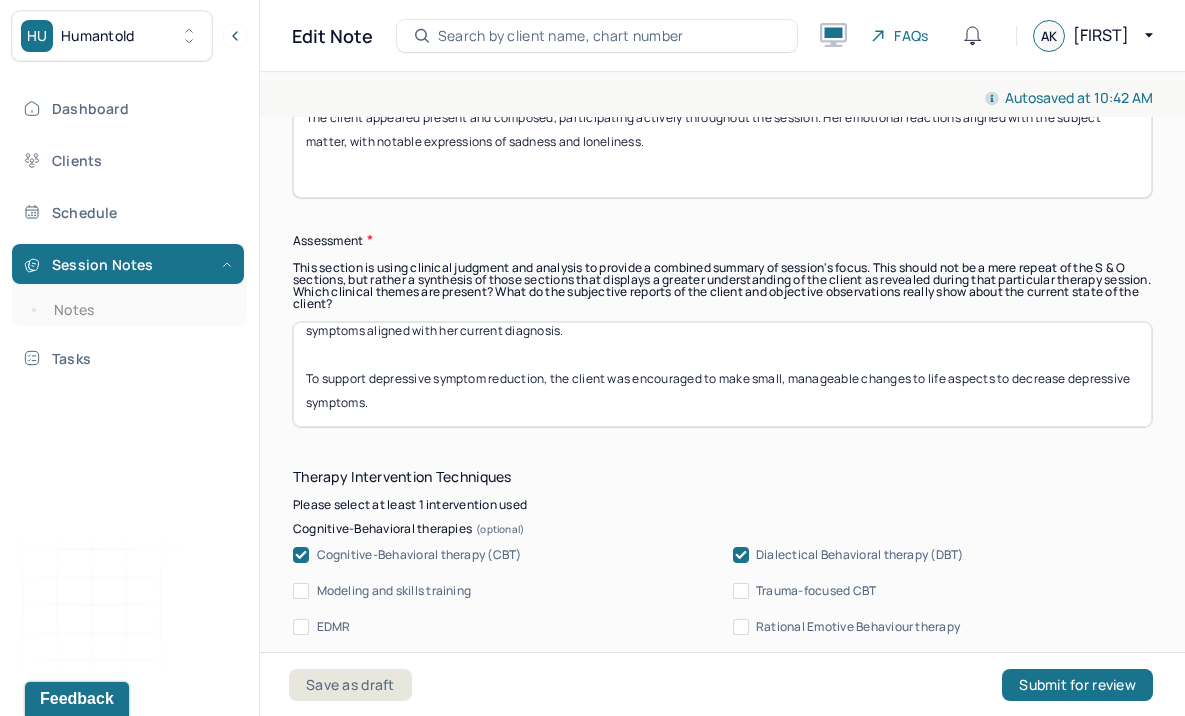 click on "The client continues to experience persistent anxiety, characterized by chronic worry, restlessness, heightened stress sensitivity, and irritability, symptoms aligned with her current diagnosis.
To support depressive symptom reduction, the client was encouraged to make small, manageable changes to life aspects to decrease depressive symptoms." at bounding box center [722, 374] 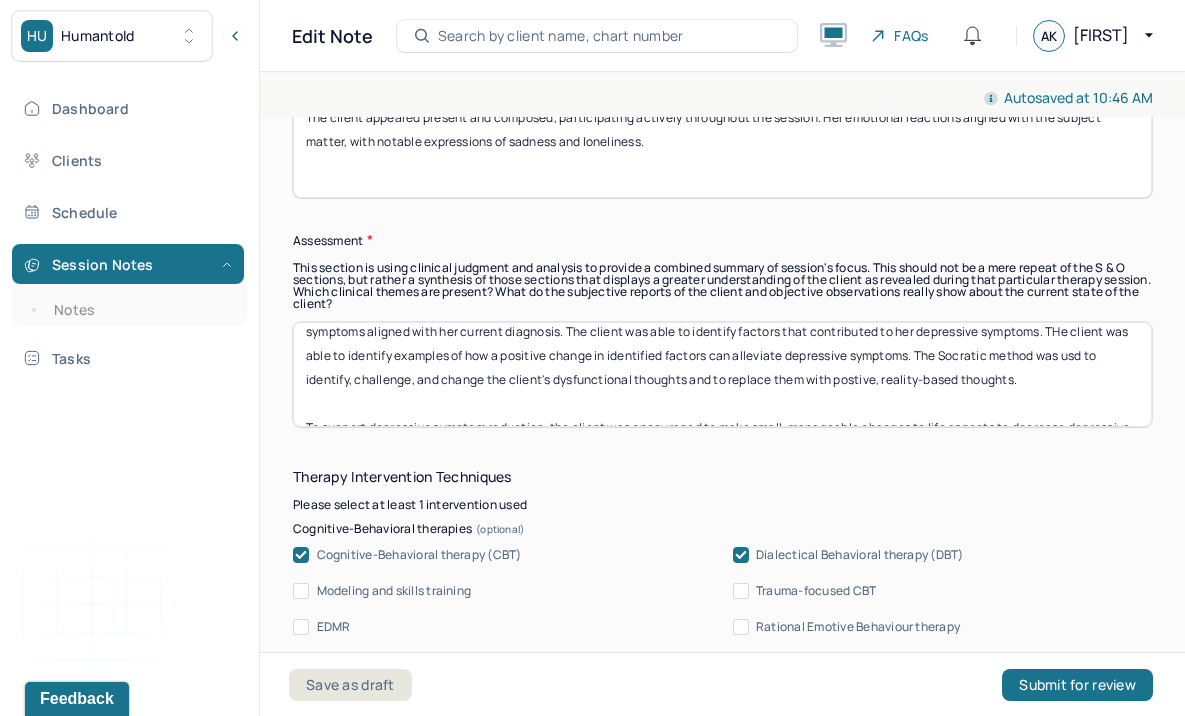 click on "The client continues to experience persistent anxiety, characterized by chronic worry, restlessness, heightened stress sensitivity, and irritability, symptoms aligned with her current diagnosis. The client was able to identify factors that contributed to her depressive symptoms. THe client was able to identify examples of how a positive change in identified factors can alleviate depressive symptoms. The Socratic method was usd to identify, challenge, and change the client's dysfunctional thoughts and to replace them with postive, reality-based thoughts.
To support depressive symptom reduction, the client was encouraged to make small, manageable changes to life aspects to decrease depressive symptoms." at bounding box center (722, 374) 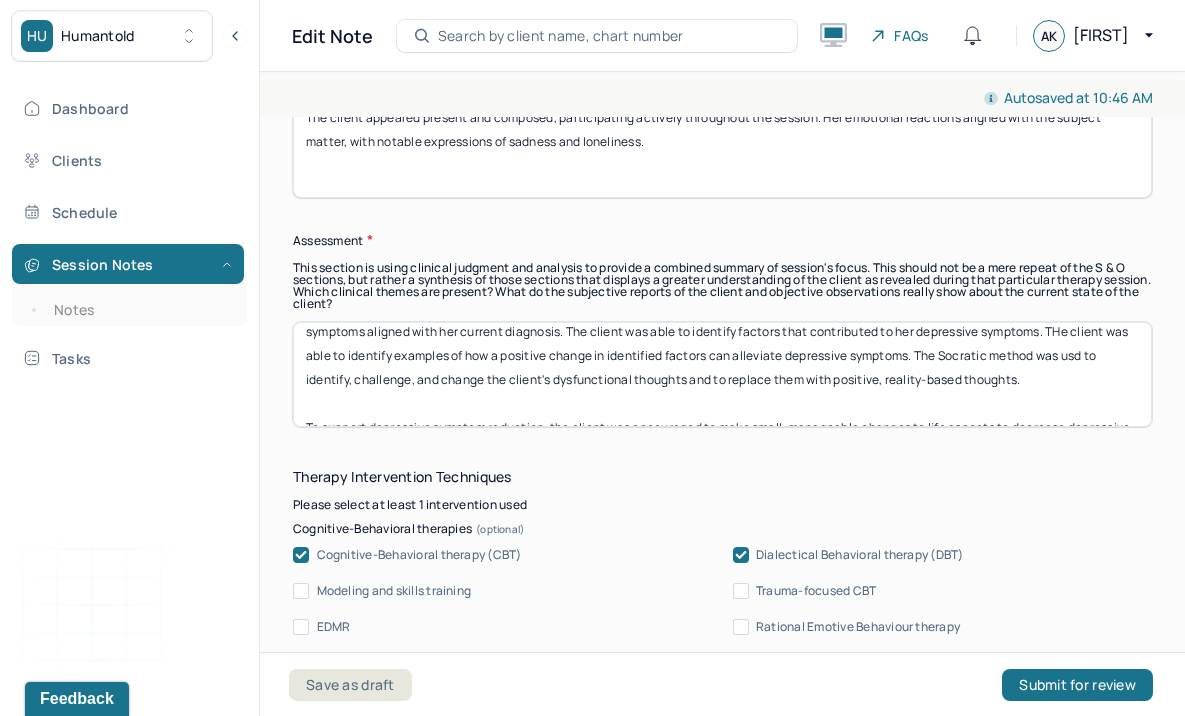 scroll, scrollTop: 78, scrollLeft: 0, axis: vertical 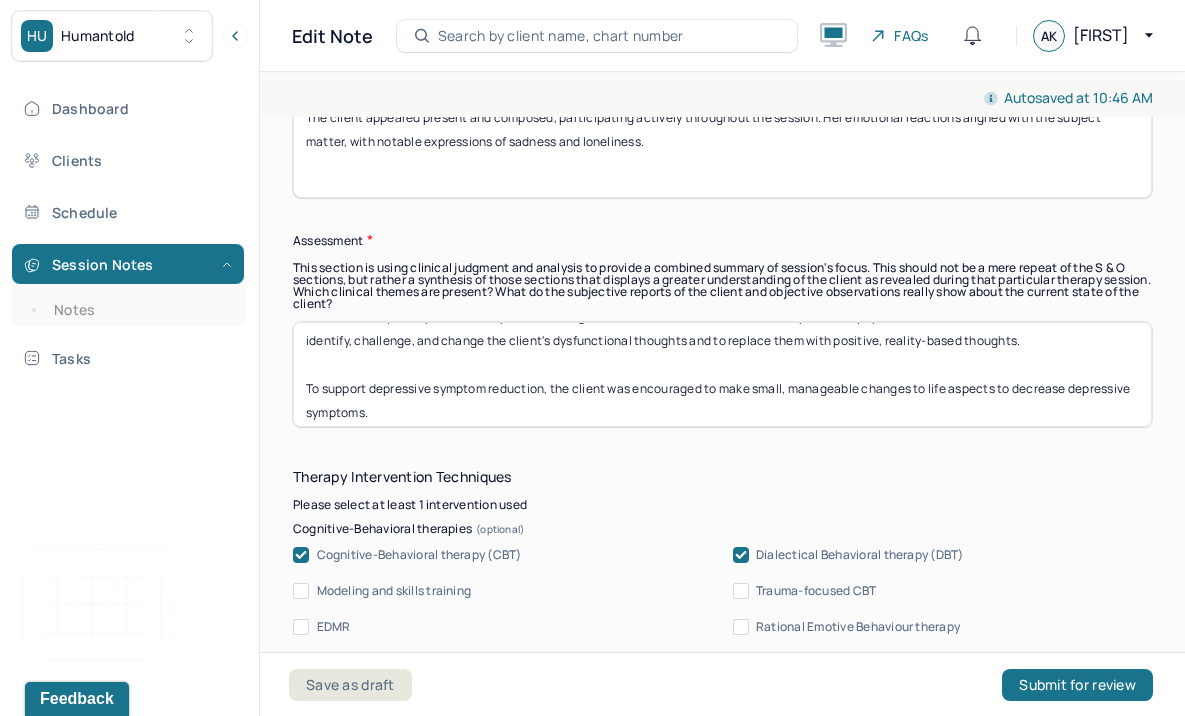 click on "The client continues to experience persistent anxiety, characterized by chronic worry, restlessness, heightened stress sensitivity, and irritability, symptoms aligned with her current diagnosis. The client was able to identify factors that contributed to her depressive symptoms. THe client was able to identify examples of how a positive change in identified factors can alleviate depressive symptoms. The Socratic method was usd to identify, challenge, and change the client's dysfunctional thoughts and to replace them with positive, reality-based thoughts.
To support depressive symptom reduction, the client was encouraged to make small, manageable changes to life aspects to decrease depressive symptoms." at bounding box center [722, 374] 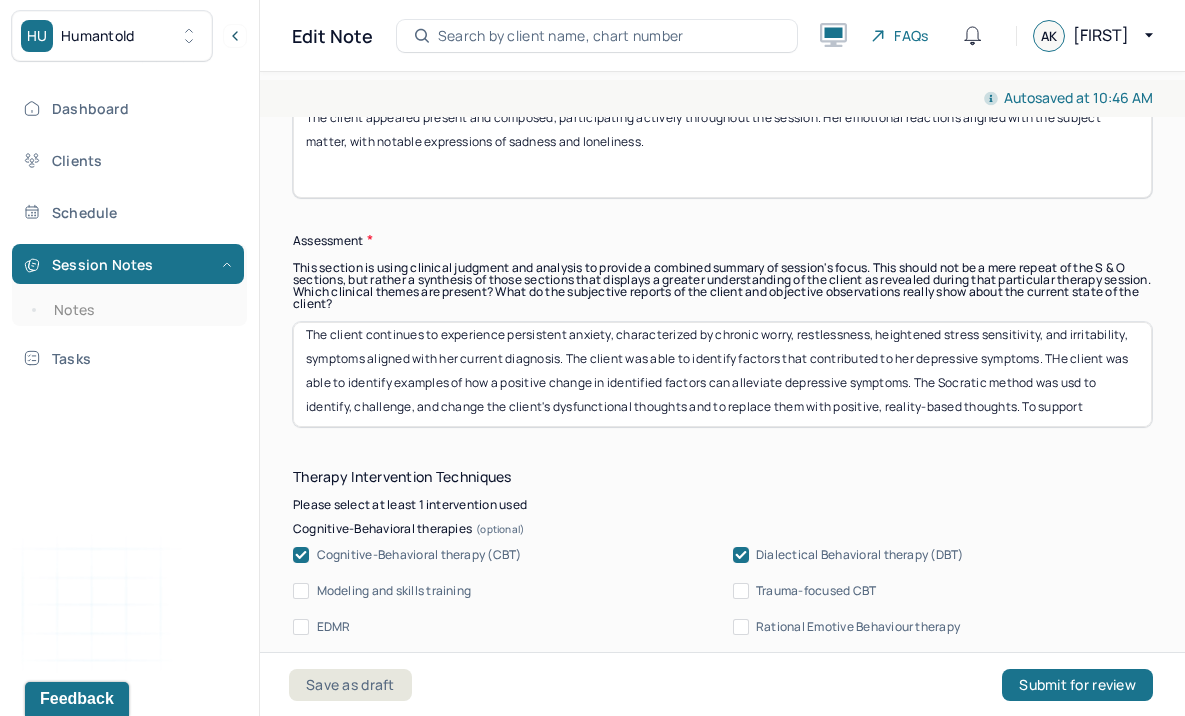 scroll, scrollTop: 7, scrollLeft: 0, axis: vertical 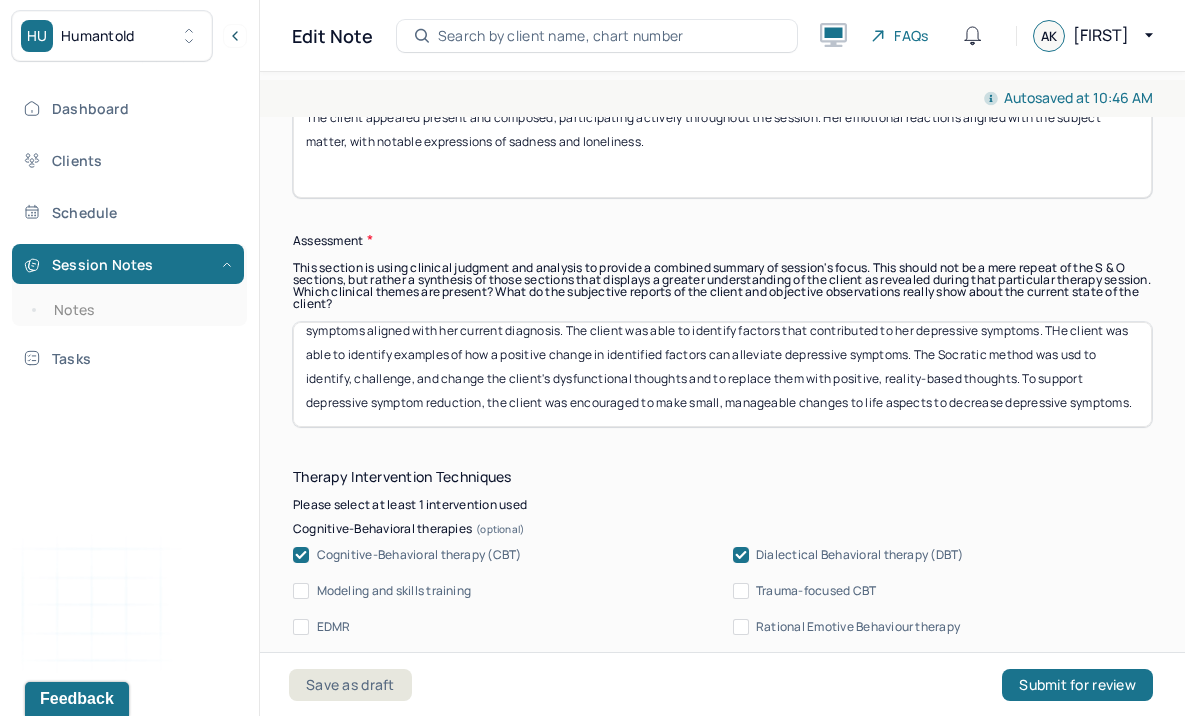 drag, startPoint x: 301, startPoint y: 337, endPoint x: 1059, endPoint y: 576, distance: 794.78613 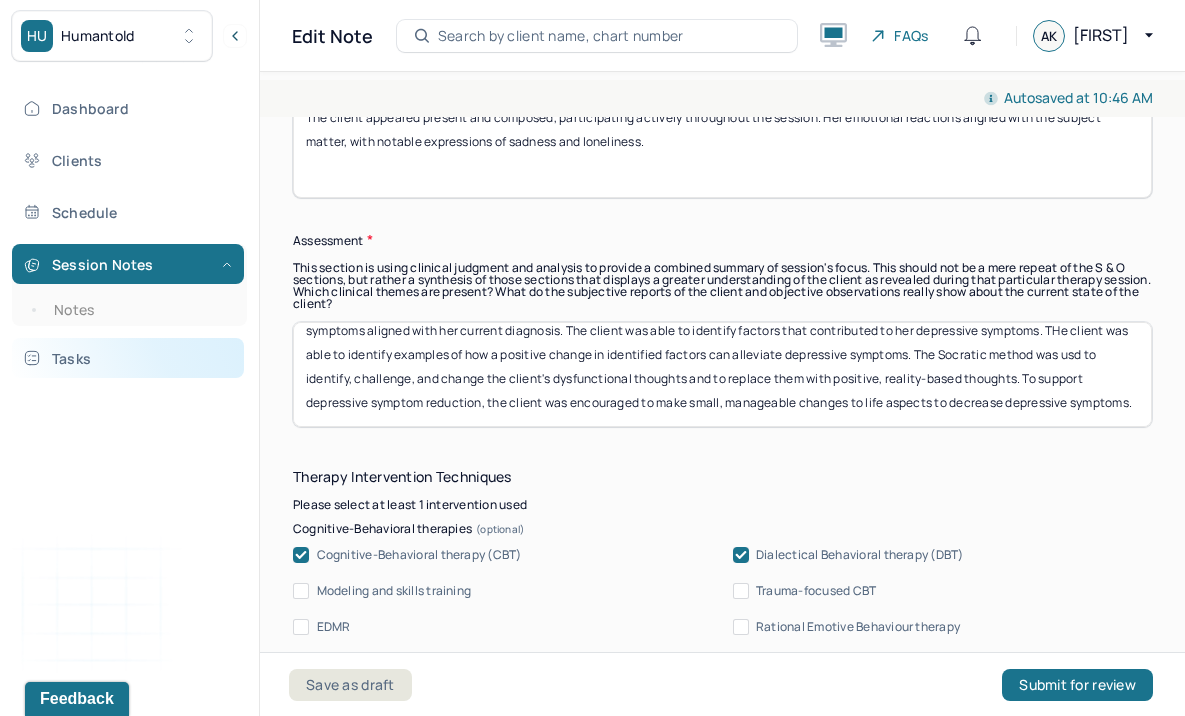 type on "The client continues to experience persistent anxiety, characterized by chronic worry, restlessness, heightened stress sensitivity, and irritability, symptoms aligned with her current diagnosis. The client was able to identify factors that contributed to her depressive symptoms. THe client was able to identify examples of how a positive change in identified factors can alleviate depressive symptoms. The Socratic method was usd to identify, challenge, and change the client's dysfunctional thoughts and to replace them with positive, reality-based thoughts. To support depressive symptom reduction, the client was encouraged to make small, manageable changes to life aspects to decrease depressive symptoms." 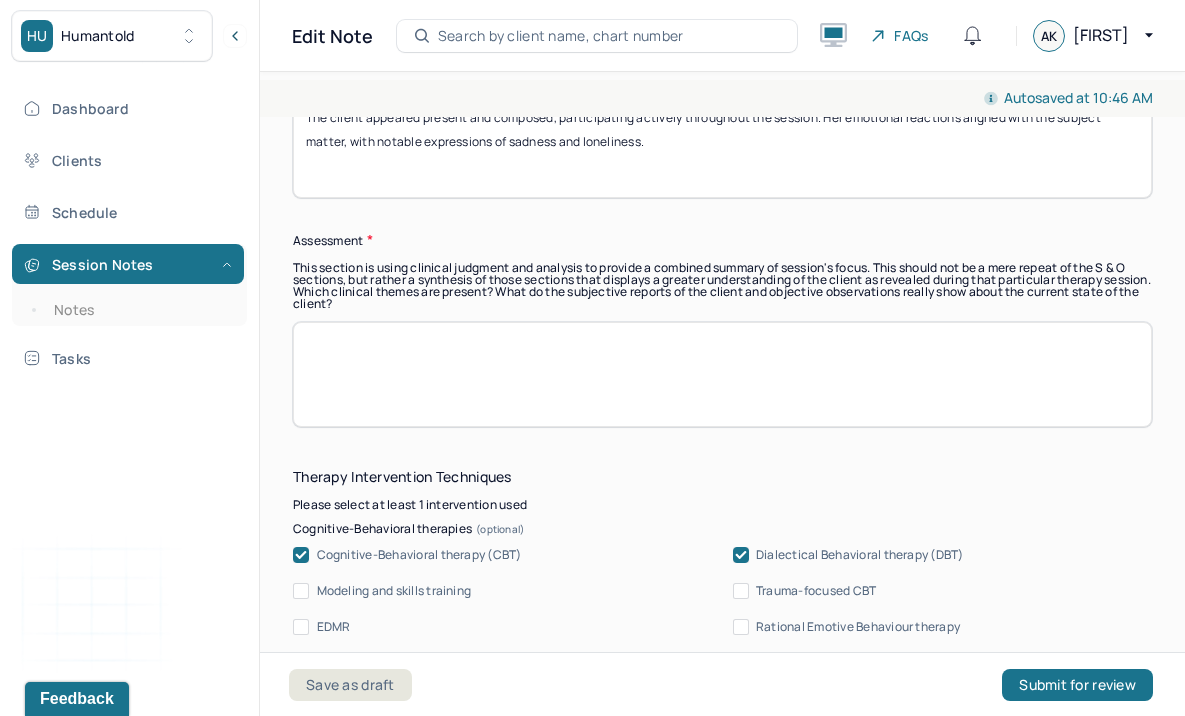 scroll, scrollTop: 0, scrollLeft: 0, axis: both 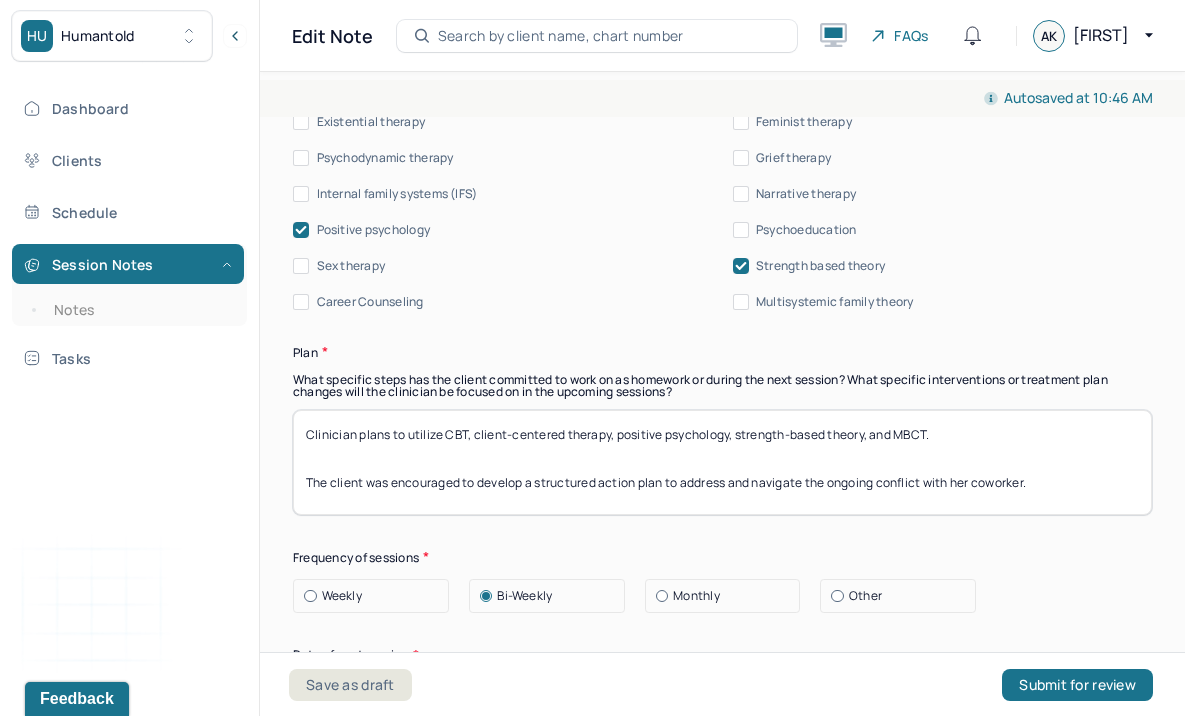 type on "The client continues to experience persistent anxiety, marked by chronic worry, restlessness, heightened sensitivity to stress, and irritability—symptoms consistent with her current diagnosis. During the session, she was able to identify contributing factors to her depressive symptoms and recognized how positive changes in these areas could help alleviate them. The clinician utilized the Socratic method to assist the client in identifying, challenging, and reframing dysfunctional thoughts, replacing them with more balanced, reality-based perspectives. To support the reduction of depressive symptoms, the client was encouraged to implement small, manageable changes in daily life." 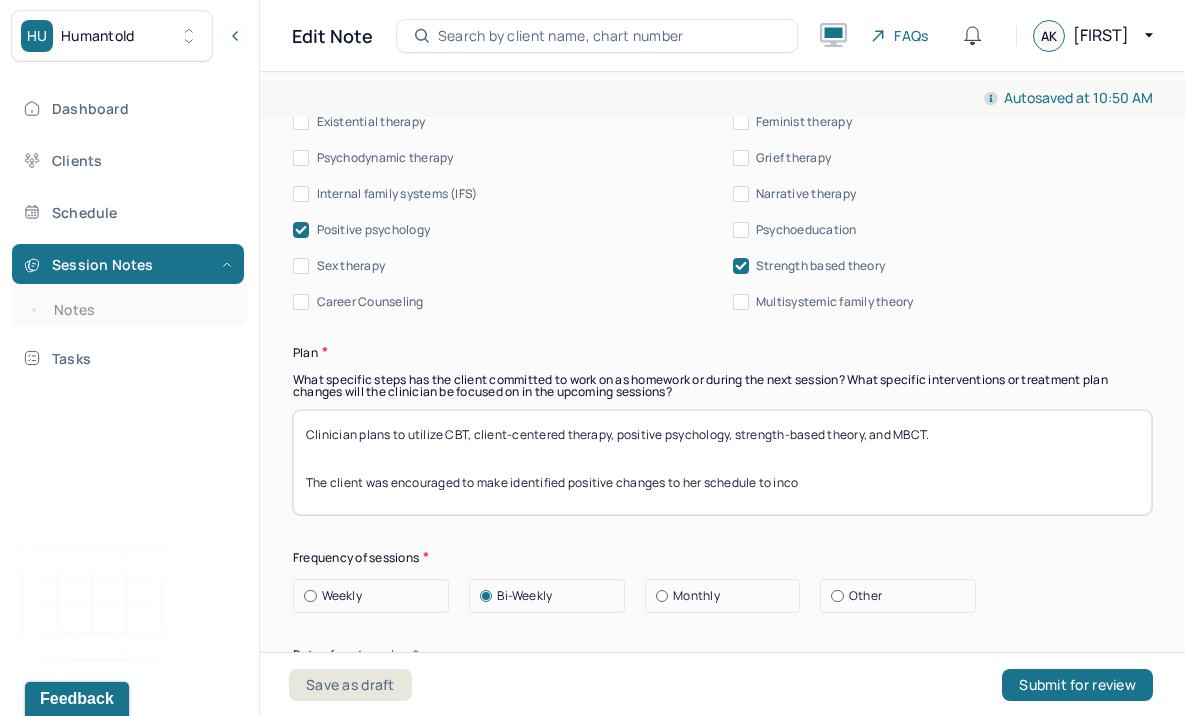click on "Clinician plans to utilize CBT, client-centered therapy, positive psychology, strength-based theory, and MBCT.
The client was encouraged to make identified positive changes to her schedule to inco" at bounding box center (722, 462) 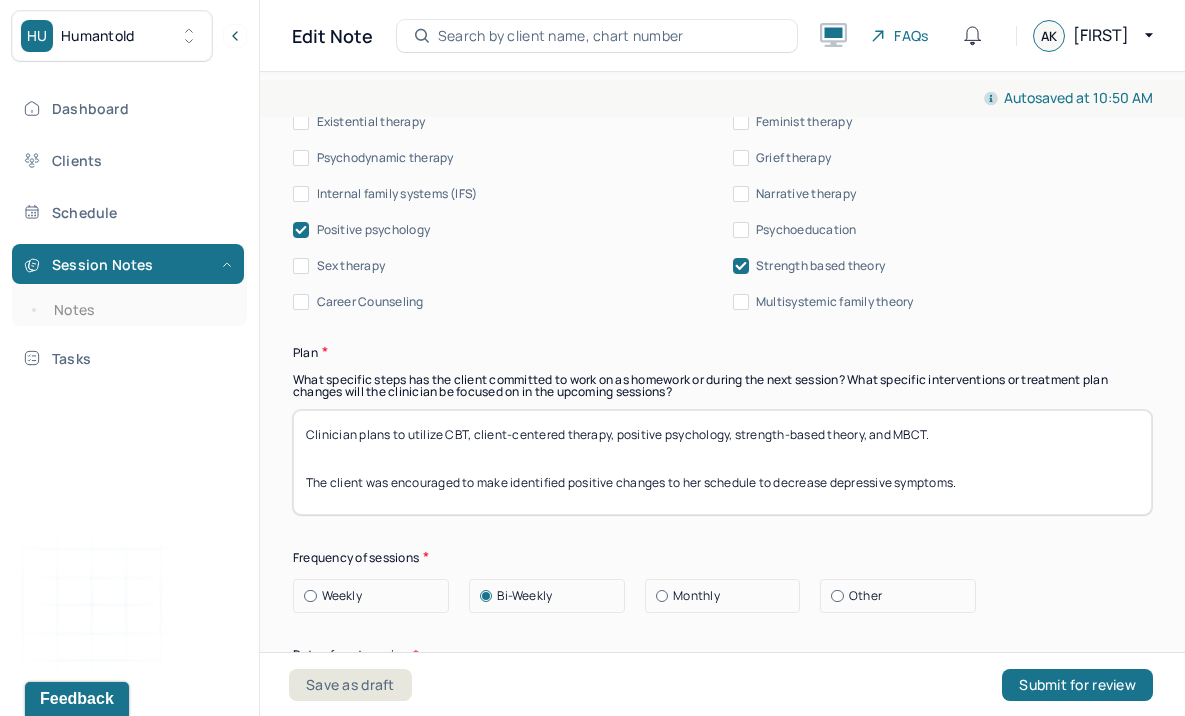 drag, startPoint x: 977, startPoint y: 485, endPoint x: 305, endPoint y: 481, distance: 672.0119 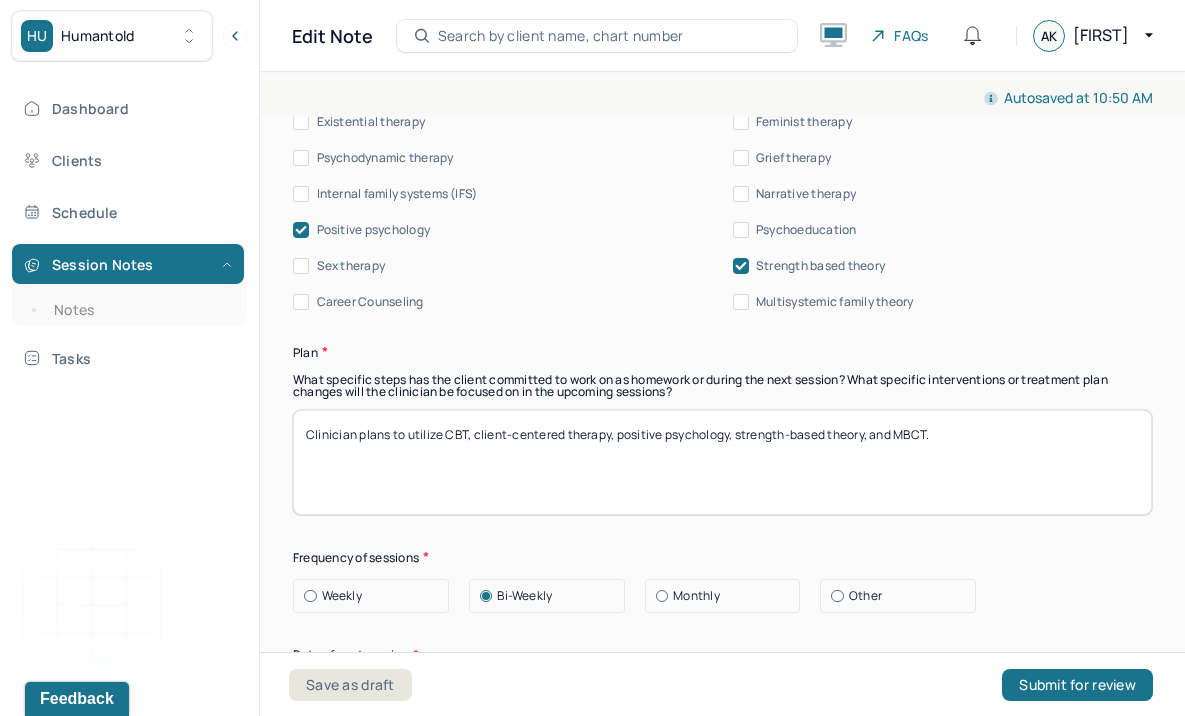 paste on "The client was encouraged to implement the identified positive changes to her routine to help reduce depressive symptoms." 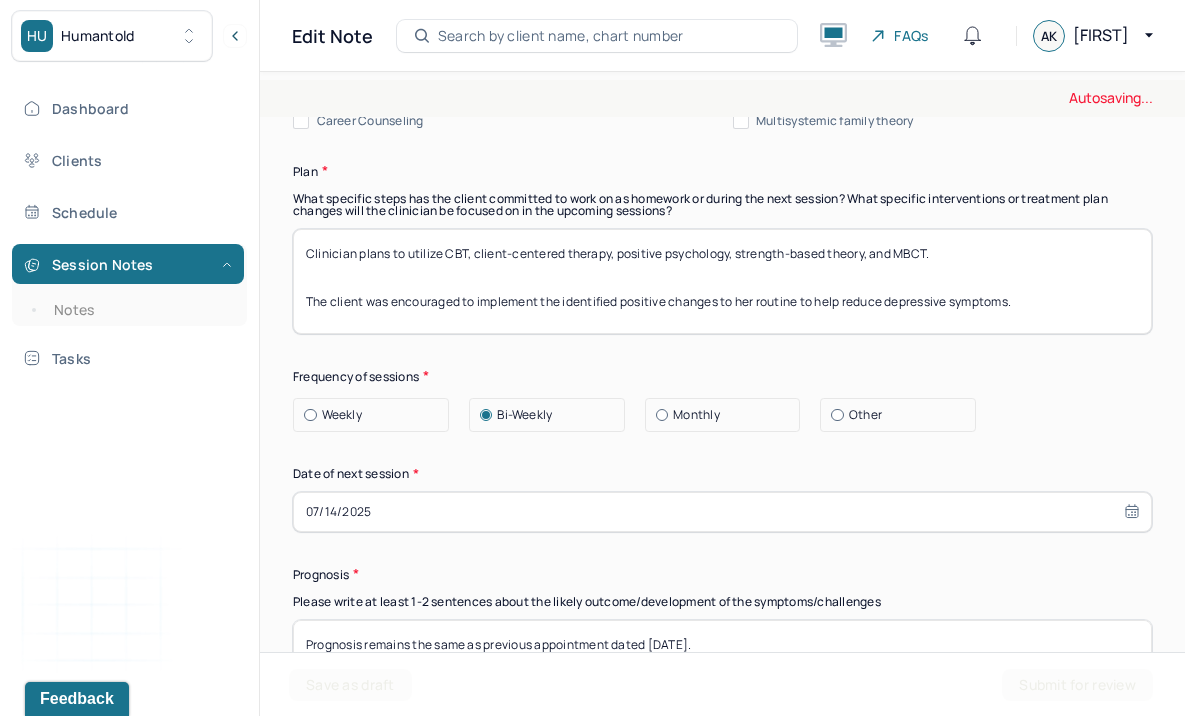 scroll, scrollTop: 2732, scrollLeft: 0, axis: vertical 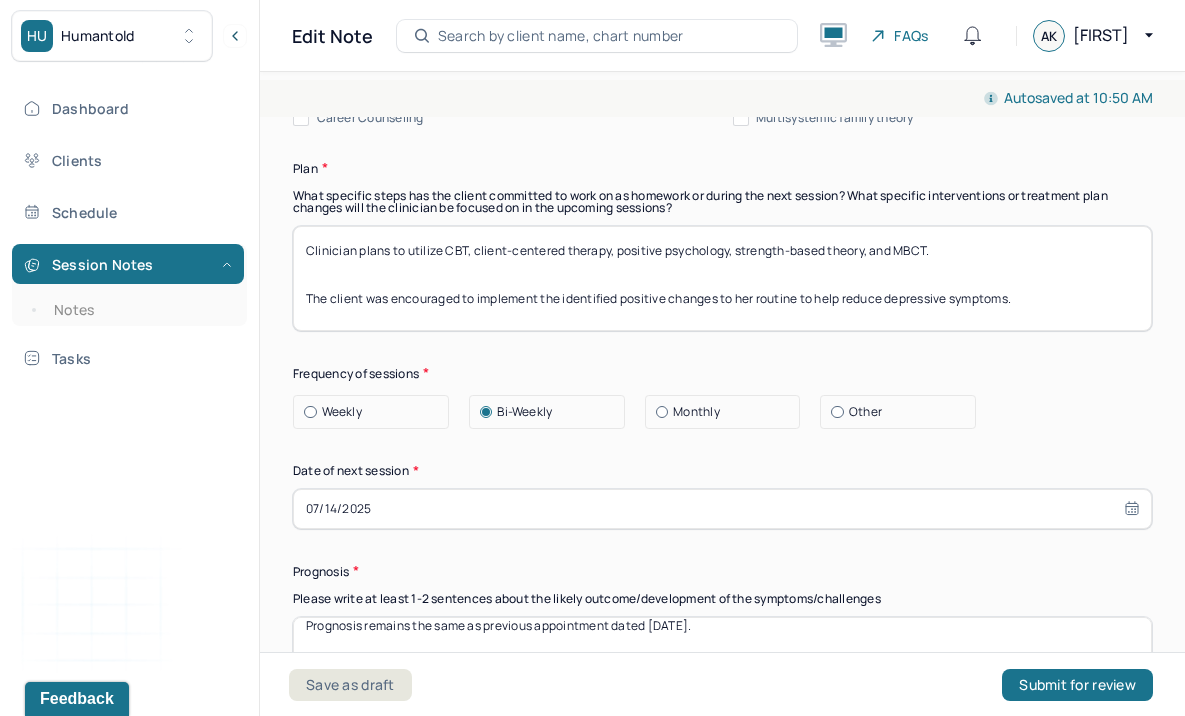 type on "Clinician plans to utilize CBT, client-centered therapy, positive psychology, strength-based theory, and MBCT.
The client was encouraged to implement the identified positive changes to her routine to help reduce depressive symptoms." 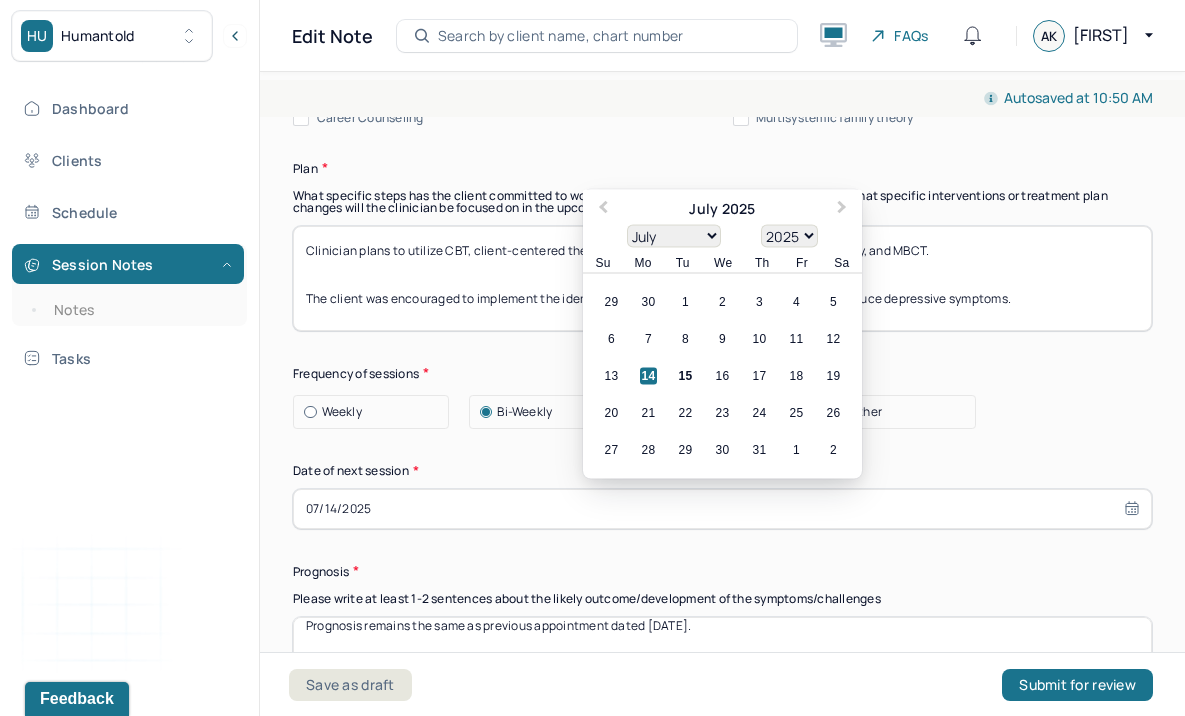 click on "07/14/2025" at bounding box center [722, 509] 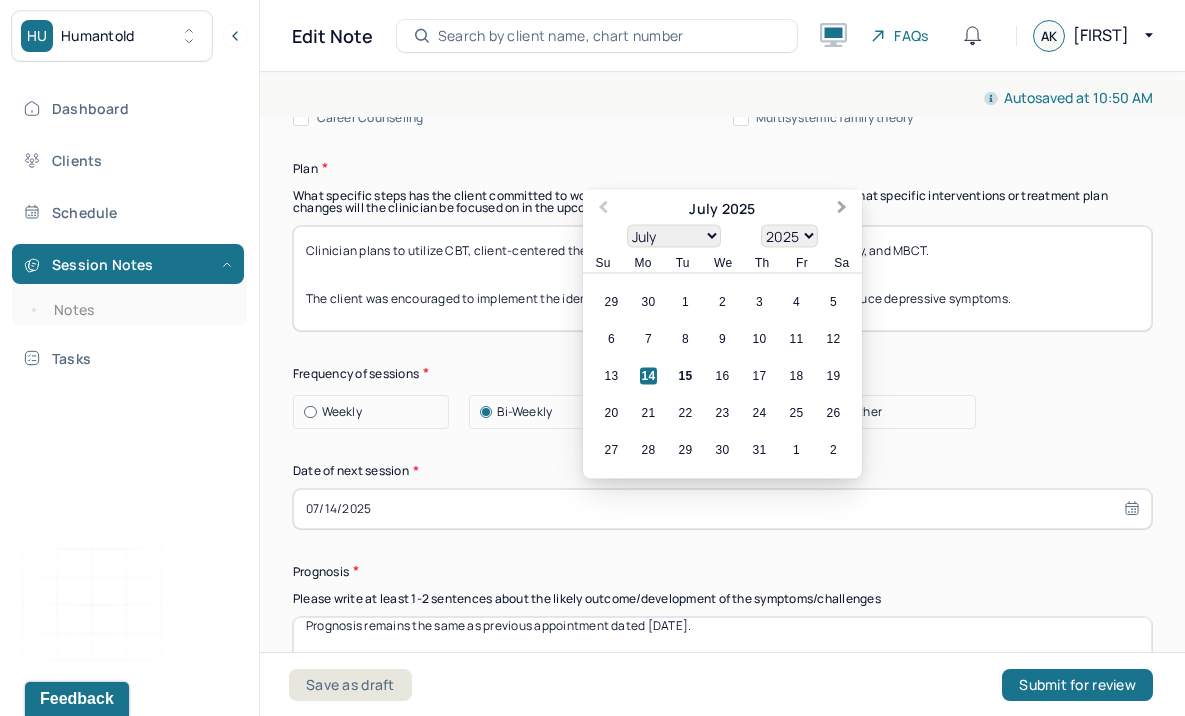 click on "Next Month" at bounding box center [842, 209] 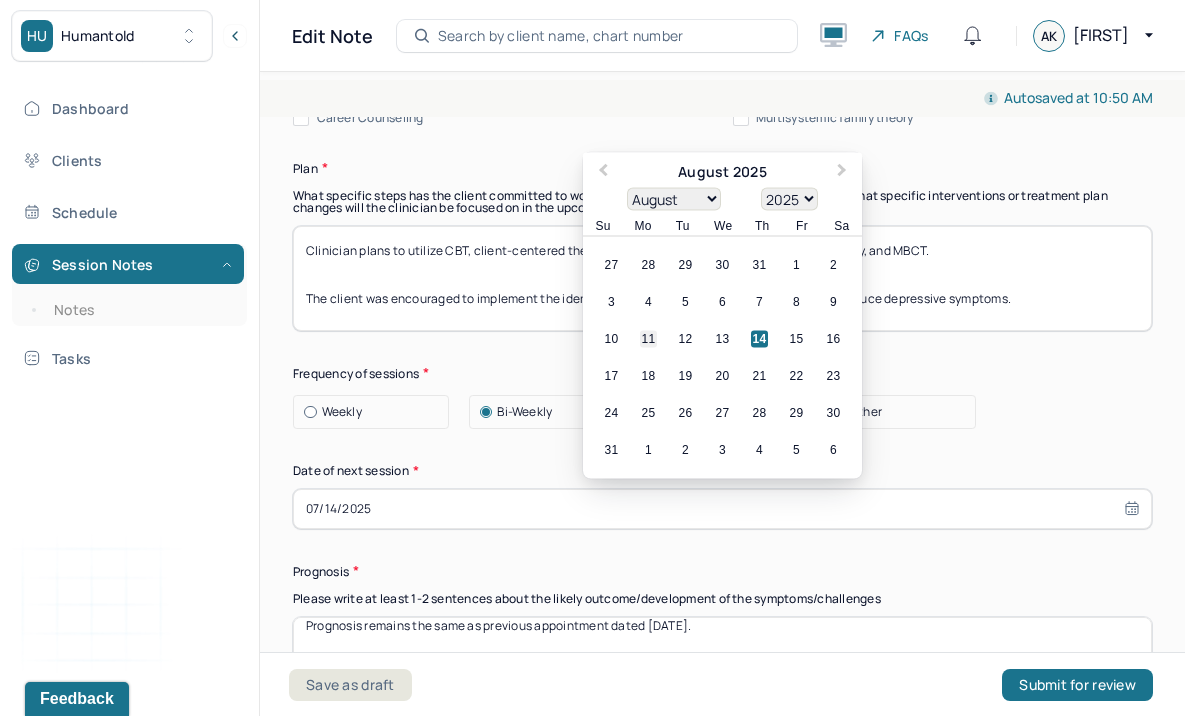 click on "11" at bounding box center [648, 338] 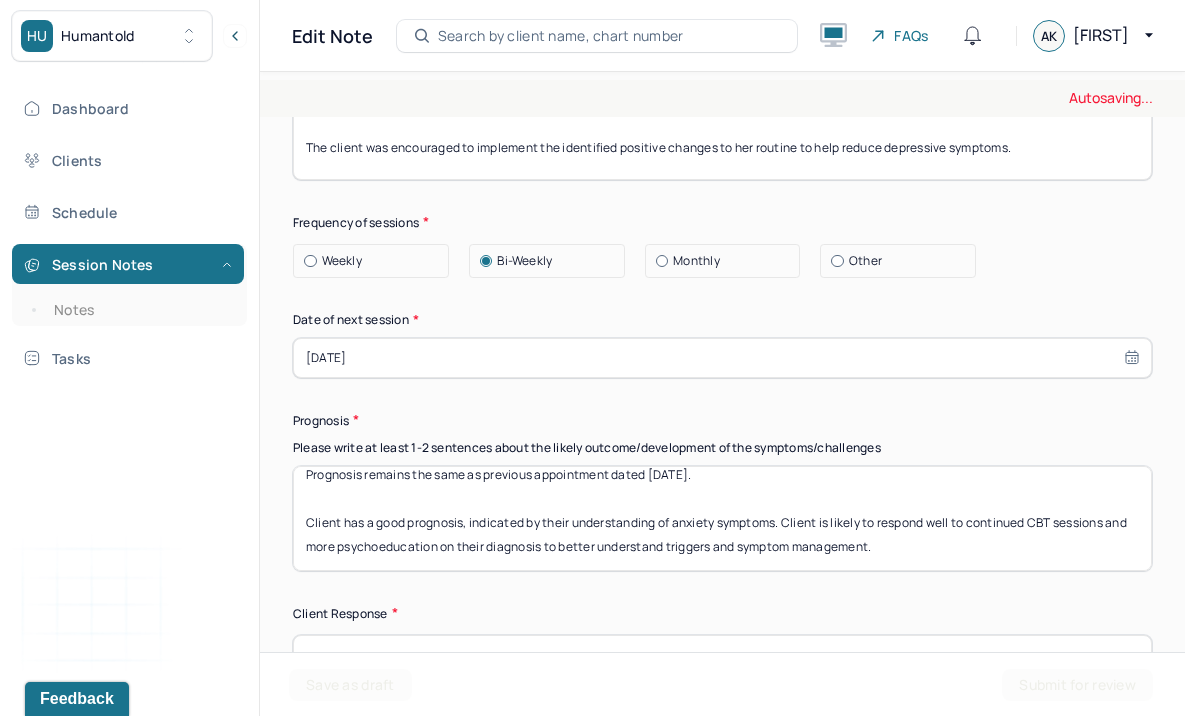 scroll, scrollTop: 2897, scrollLeft: 0, axis: vertical 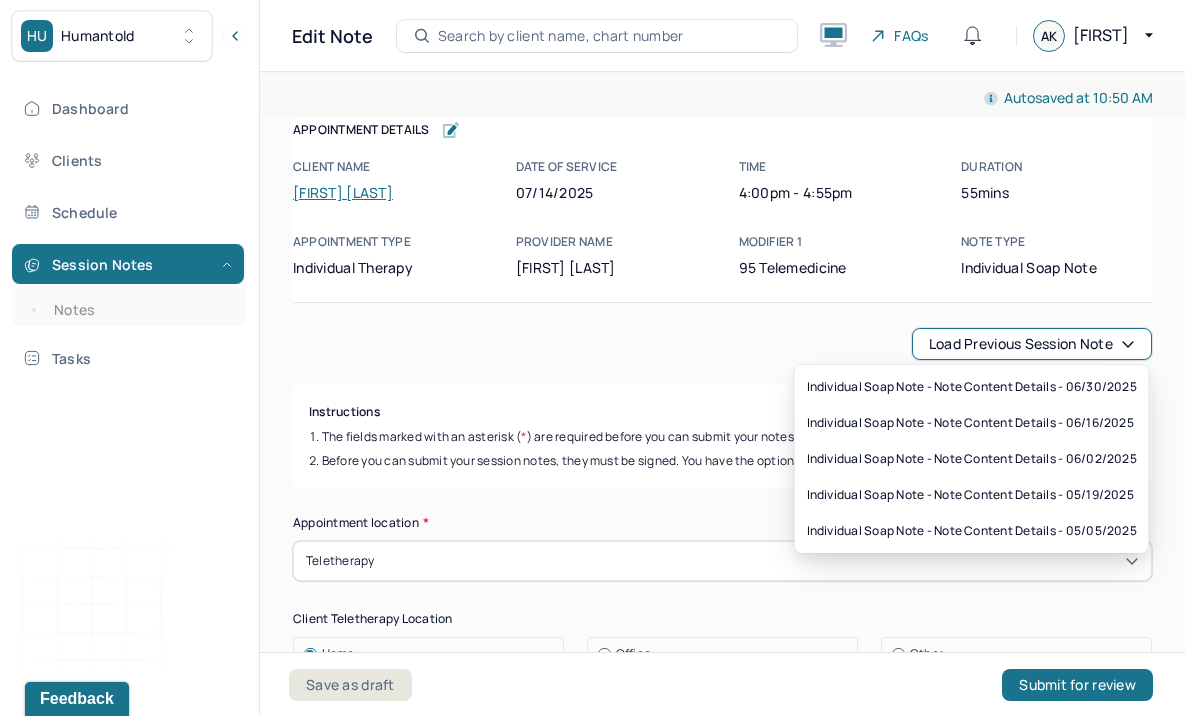 click on "Load previous session note" at bounding box center (1032, 344) 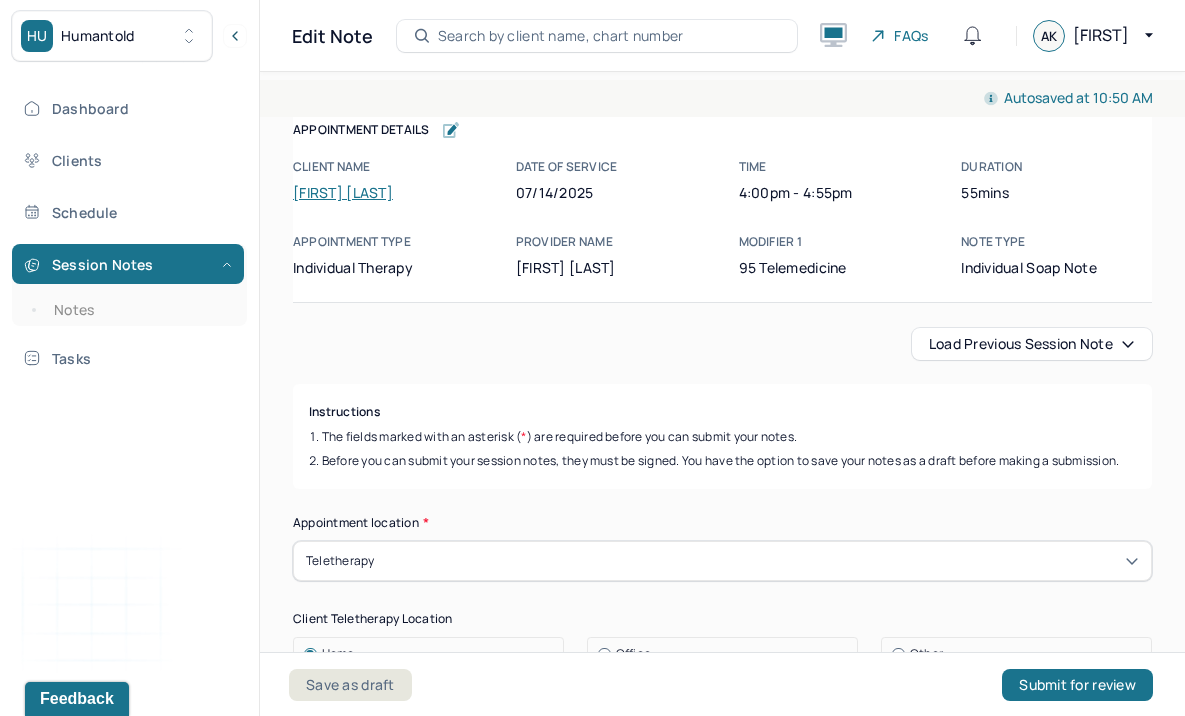 click on "Instructions The fields marked with an asterisk ( * ) are required before you can submit your notes. Before you can submit your session notes, they must be signed. You have the option to save your notes as a draft before making a submission." at bounding box center [722, 436] 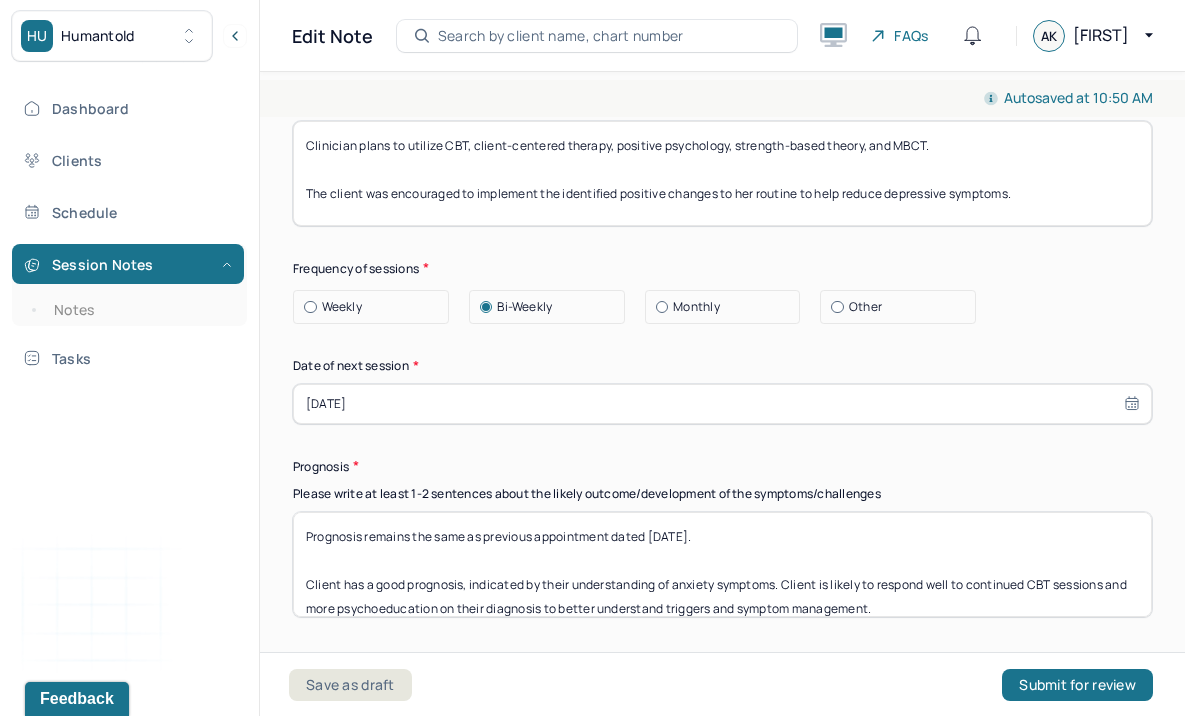 scroll, scrollTop: 3035, scrollLeft: 0, axis: vertical 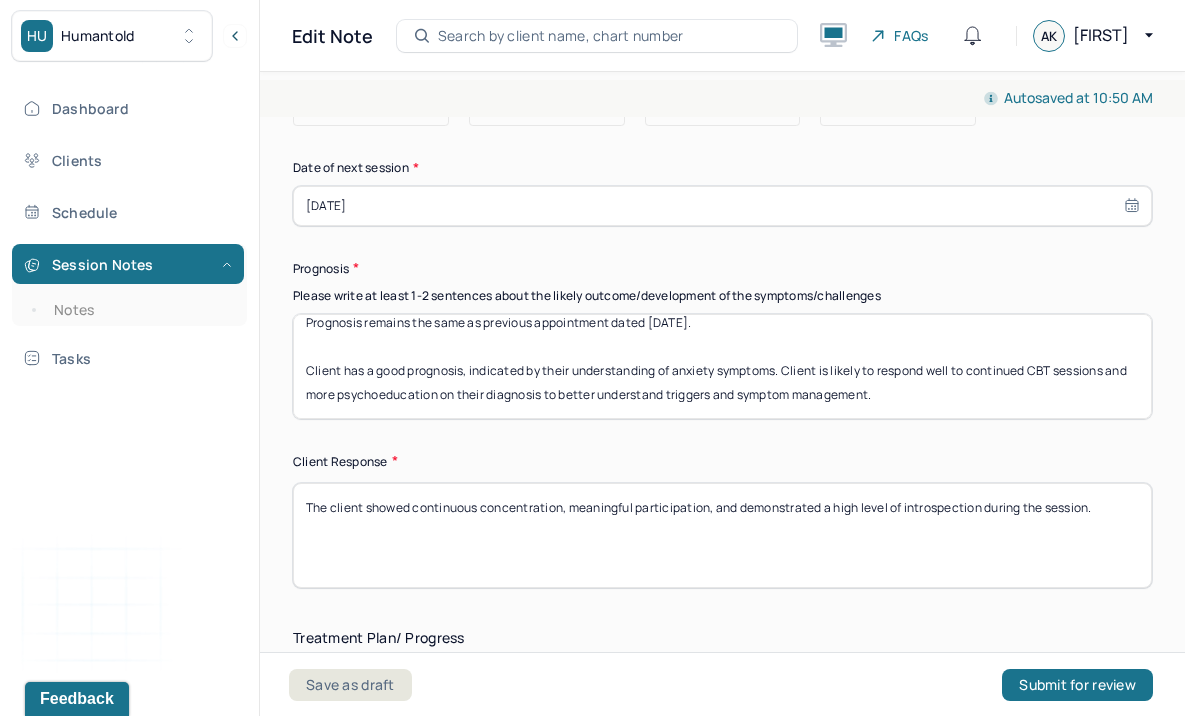click on "Prognosis remains the same as previous appointment dated [DATE].
Client has a good prognosis, indicated by their understanding of anxiety symptoms. Client is likely to respond well to continued CBT sessions and more psychoeducation on their diagnosis to better understand triggers and symptom management." at bounding box center (722, 366) 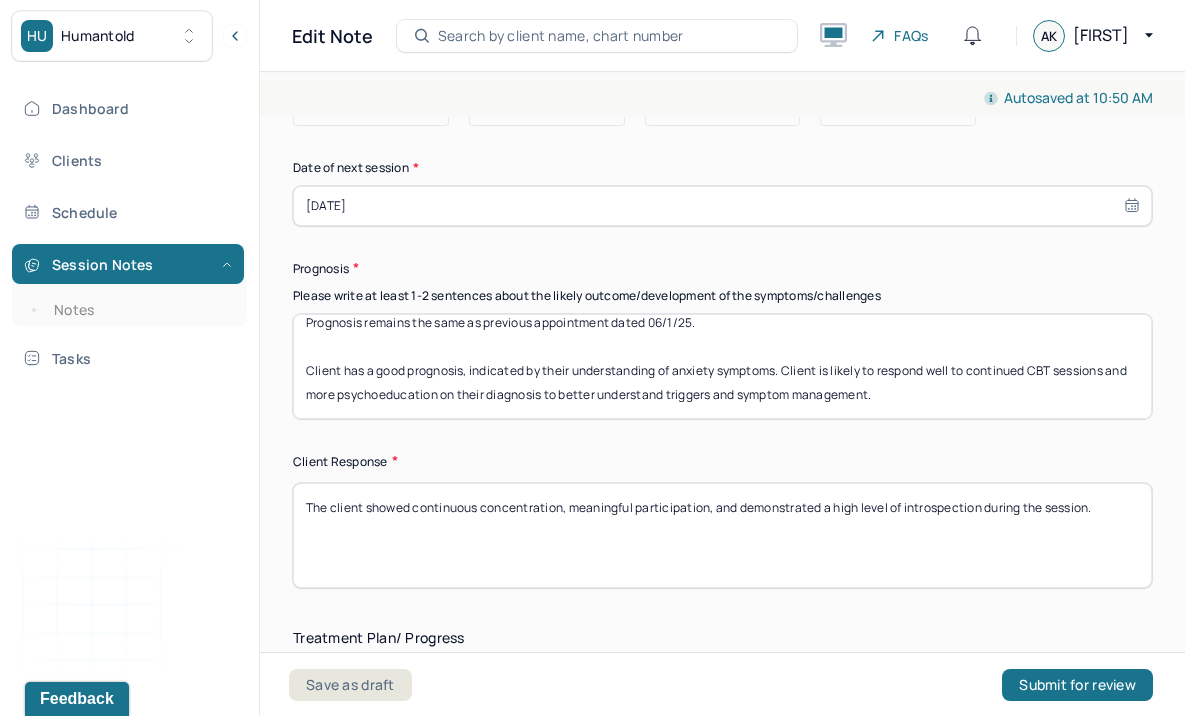 scroll, scrollTop: 15, scrollLeft: 0, axis: vertical 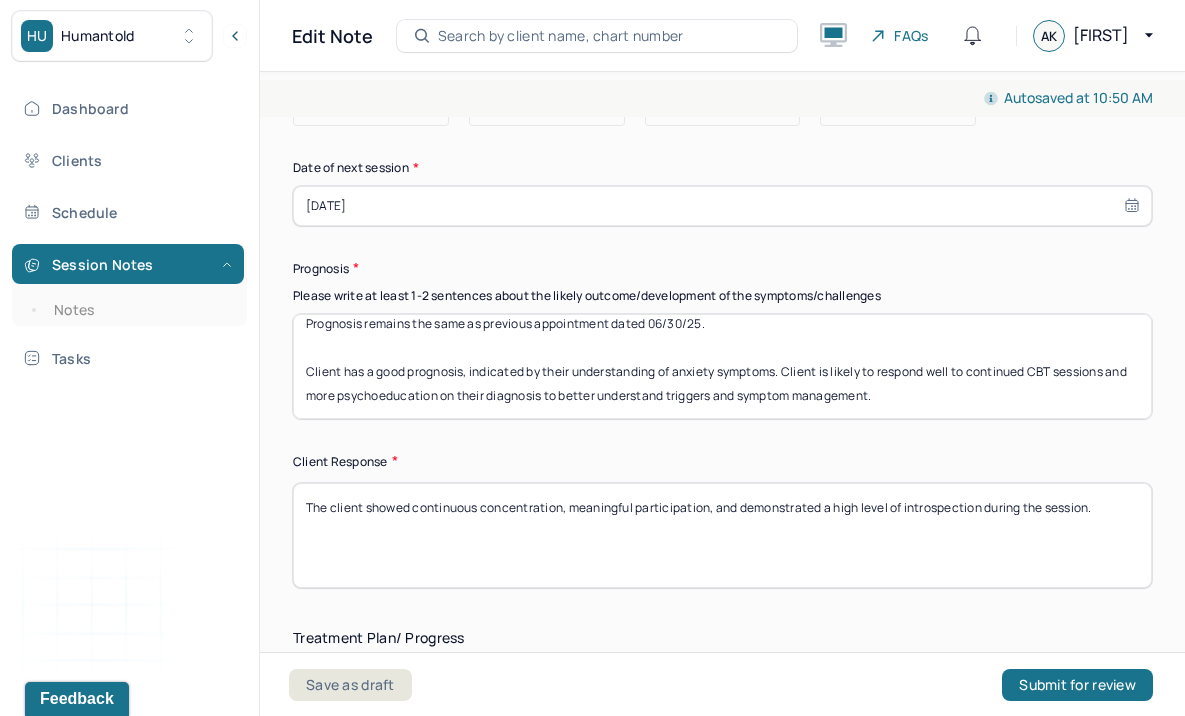 type on "Prognosis remains the same as previous appointment dated 06/30/25.
Client has a good prognosis, indicated by their understanding of anxiety symptoms. Client is likely to respond well to continued CBT sessions and more psychoeducation on their diagnosis to better understand triggers and symptom management." 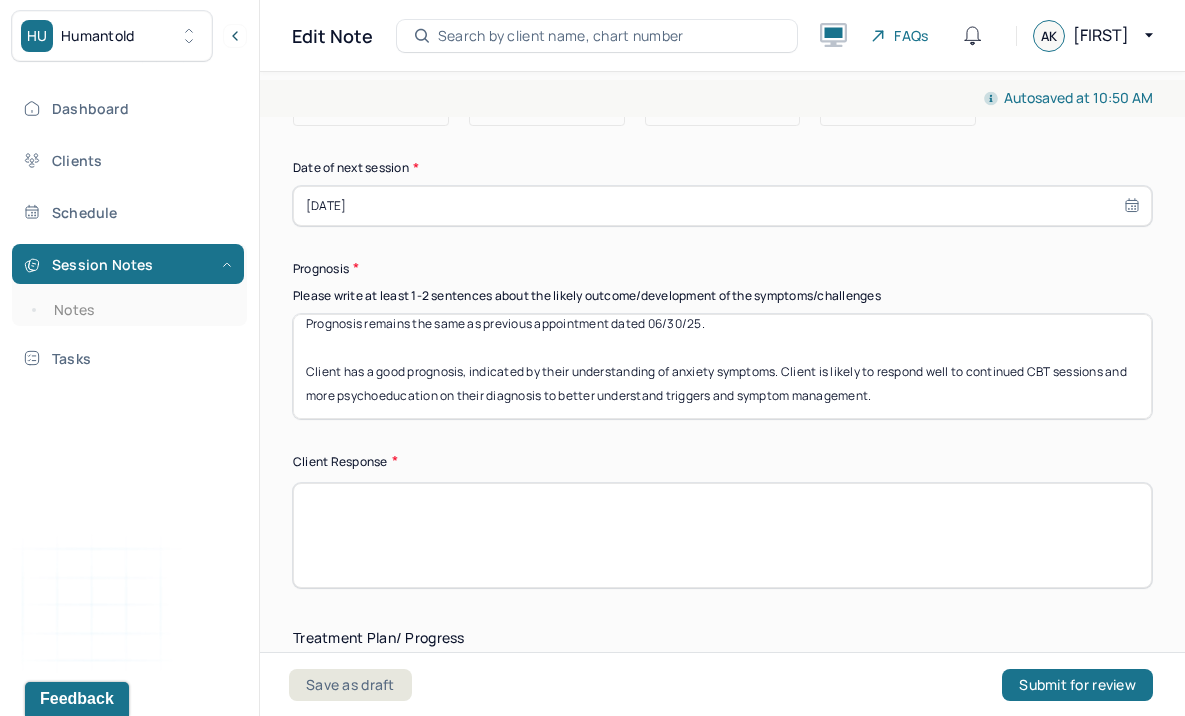 paste on "The client maintained steady focus, engaged thoughtfully throughout the session, and displayed strong self-reflection." 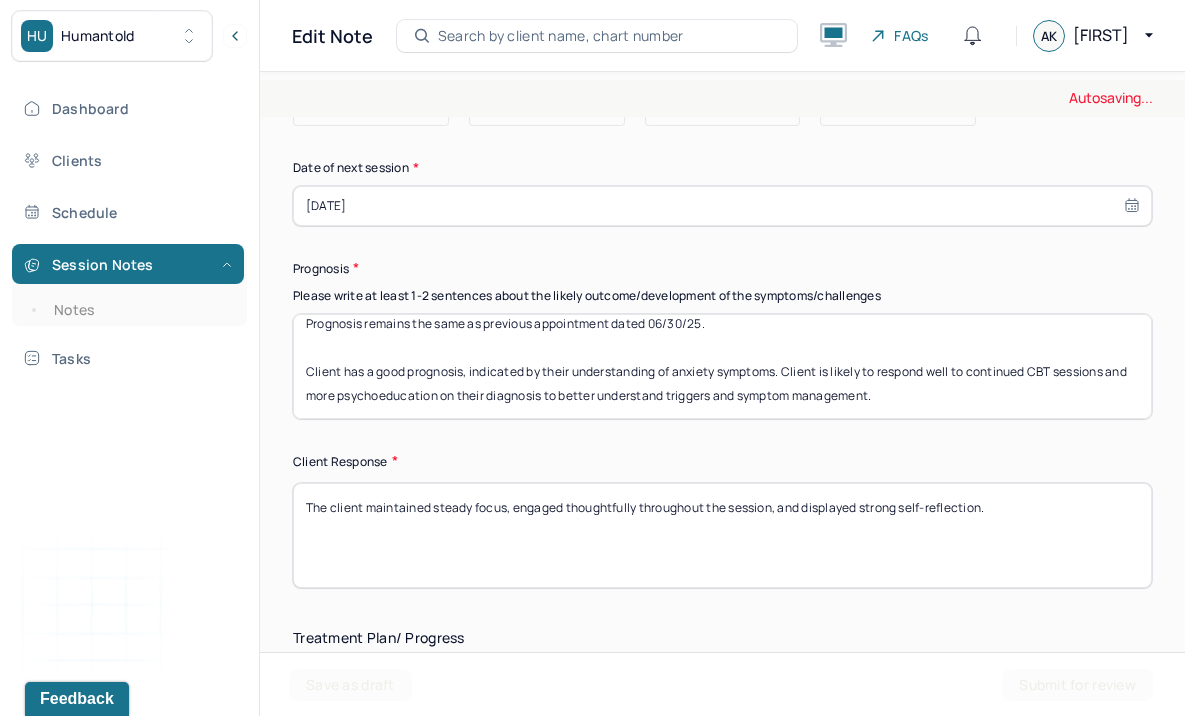 type on "The client maintained steady focus, engaged thoughtfully throughout the session, and displayed strong self-reflection." 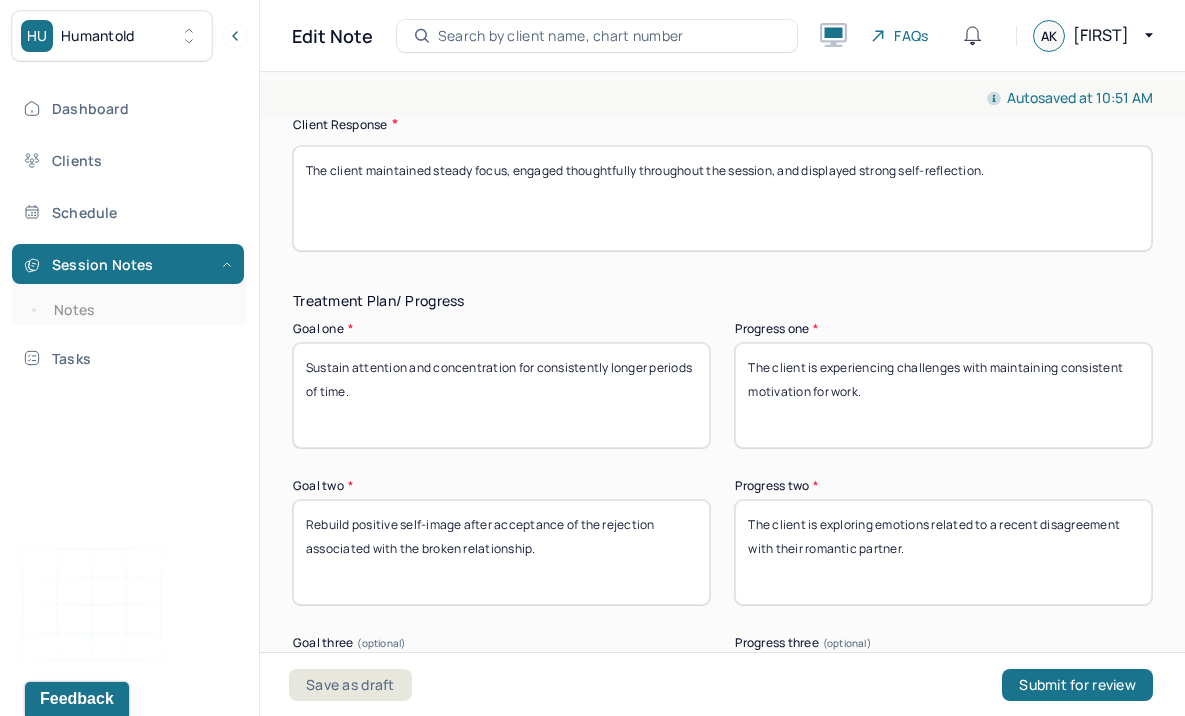 scroll, scrollTop: 3390, scrollLeft: 0, axis: vertical 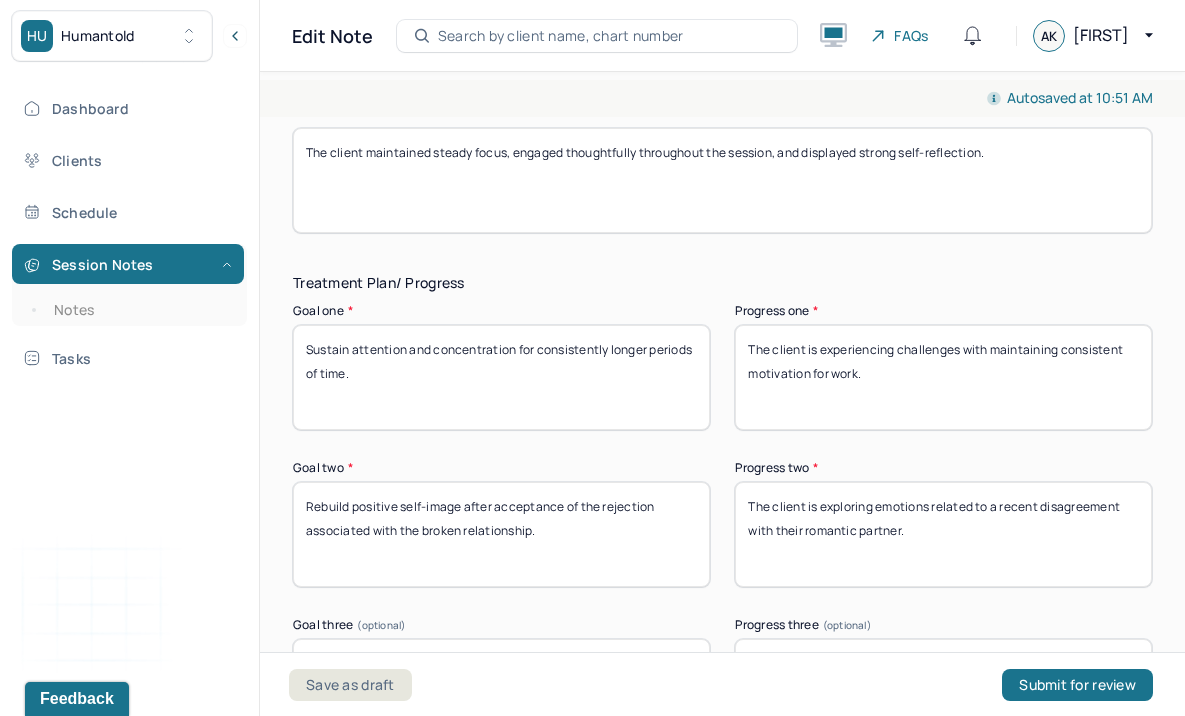drag, startPoint x: 875, startPoint y: 372, endPoint x: 685, endPoint y: 317, distance: 197.8004 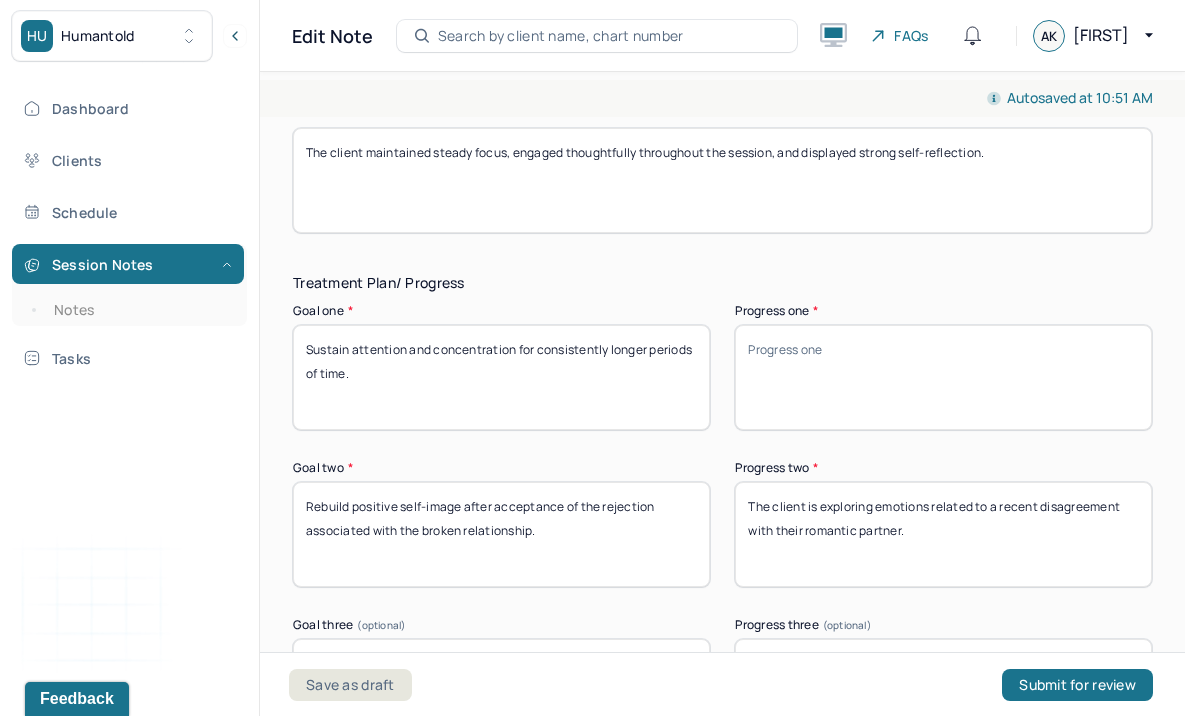 type 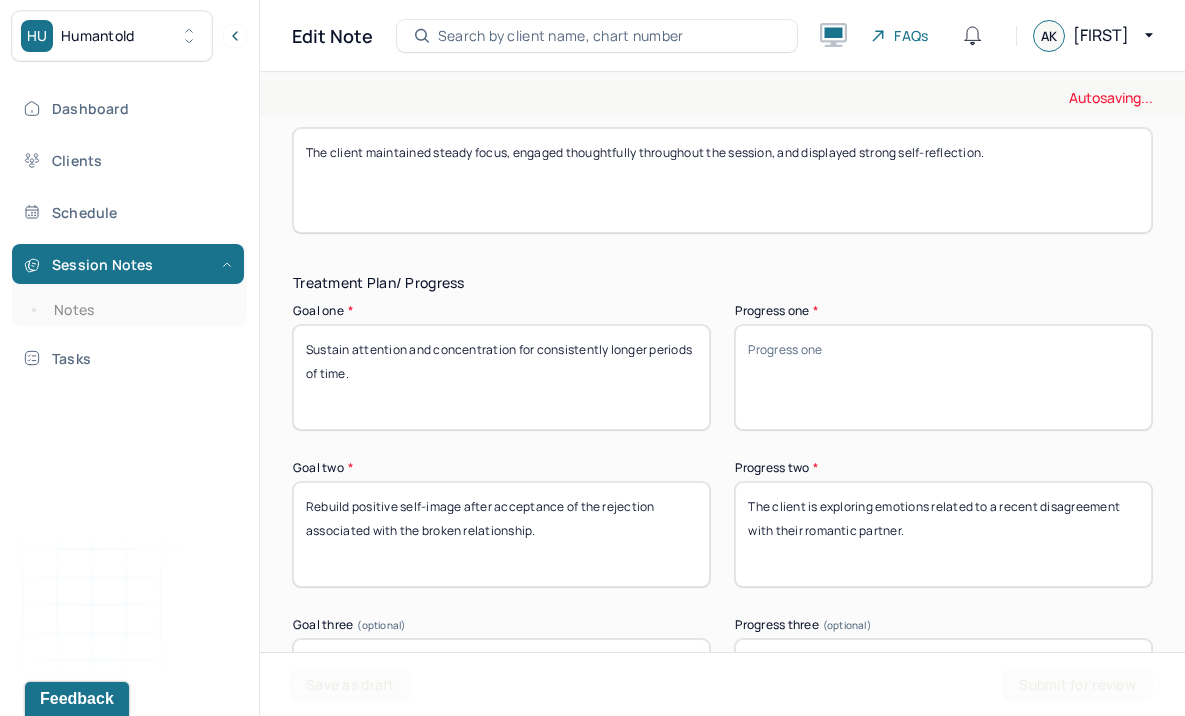drag, startPoint x: 942, startPoint y: 545, endPoint x: 658, endPoint y: 458, distance: 297.02695 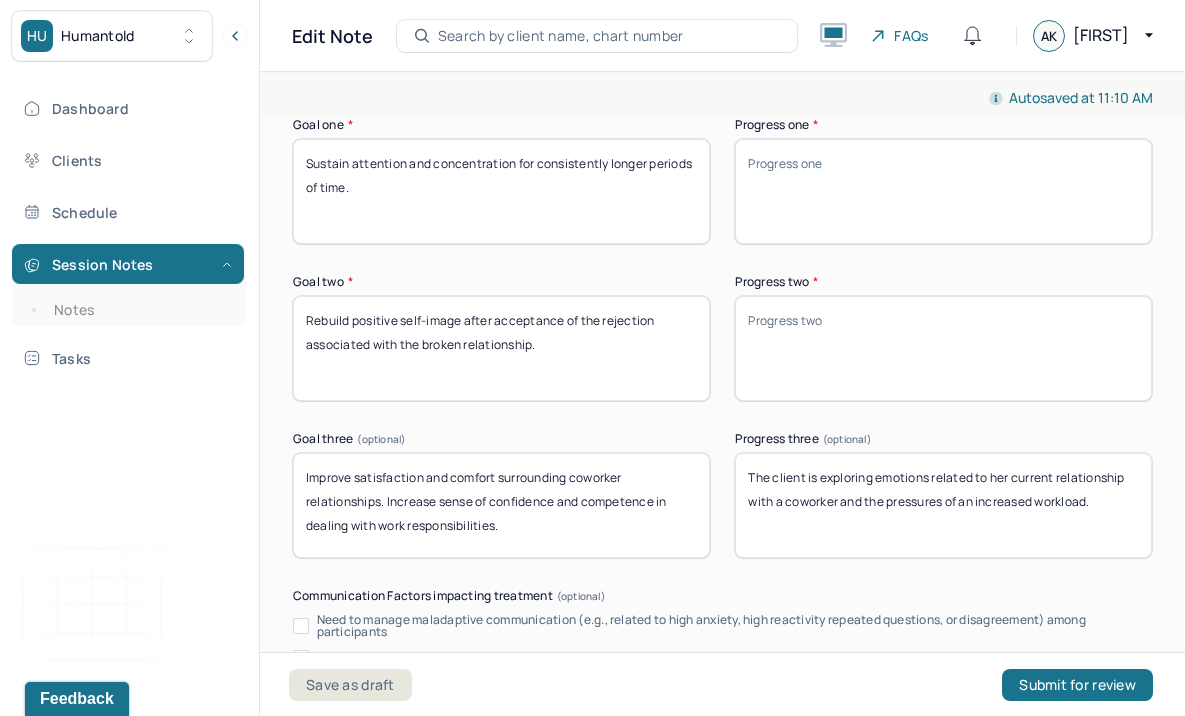 scroll, scrollTop: 3607, scrollLeft: 0, axis: vertical 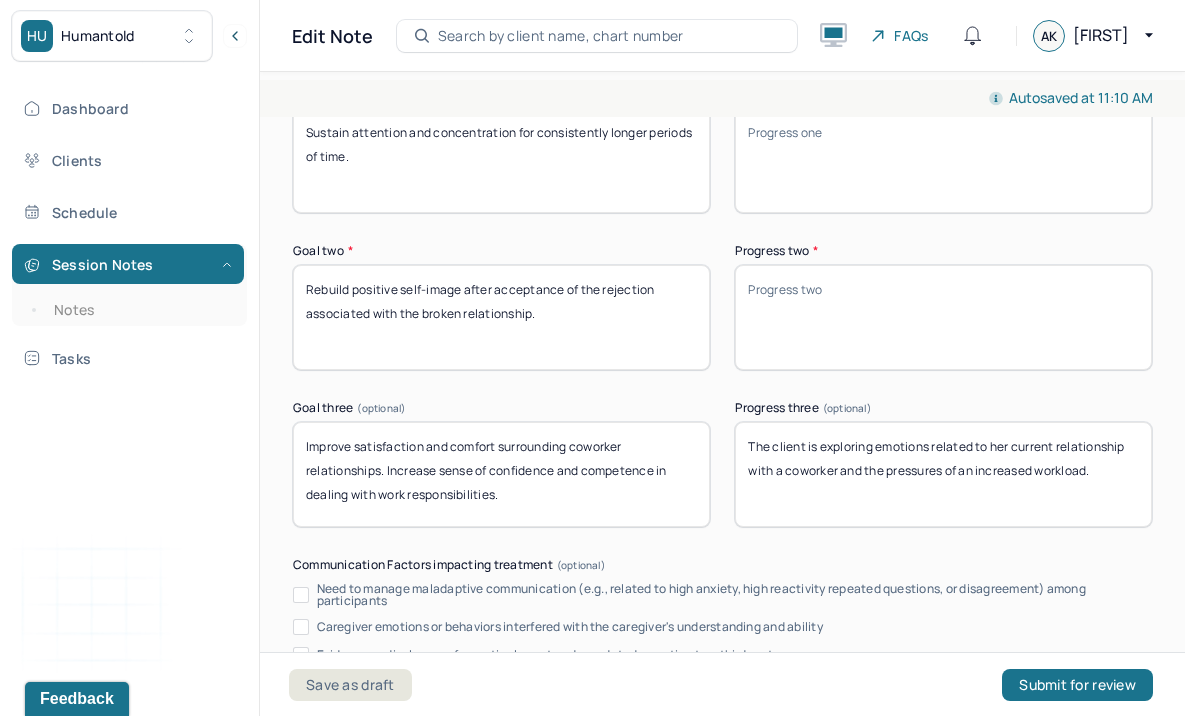 type 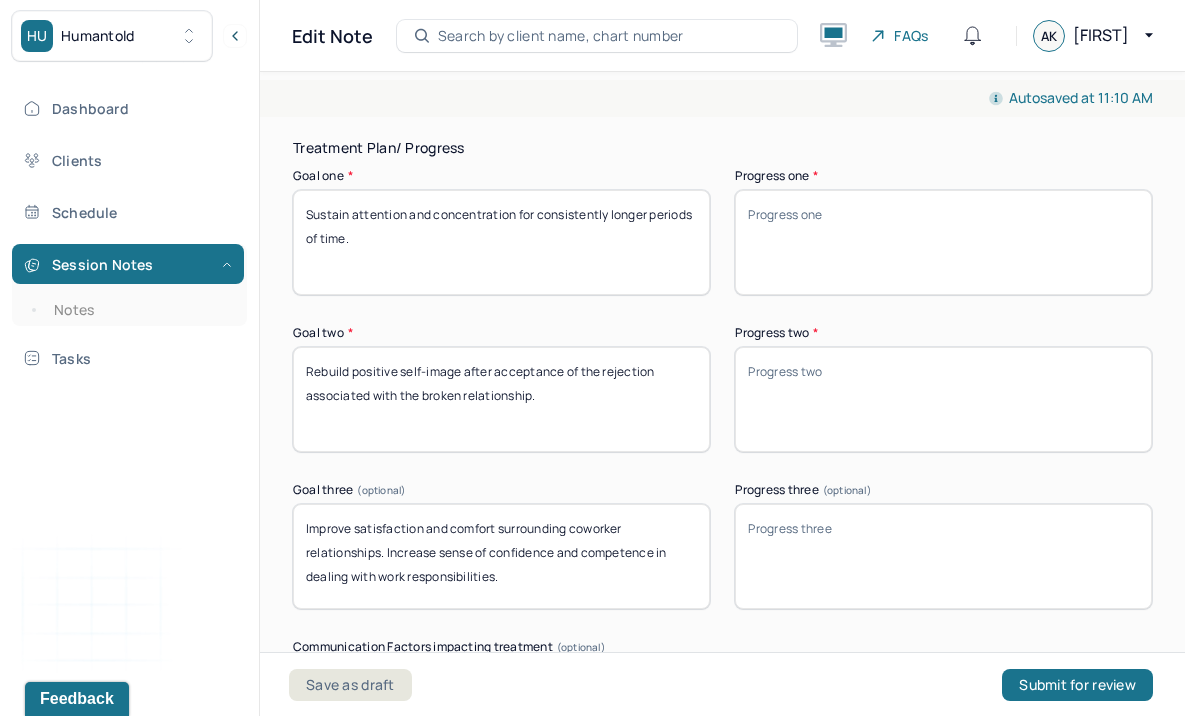 scroll, scrollTop: 3510, scrollLeft: 0, axis: vertical 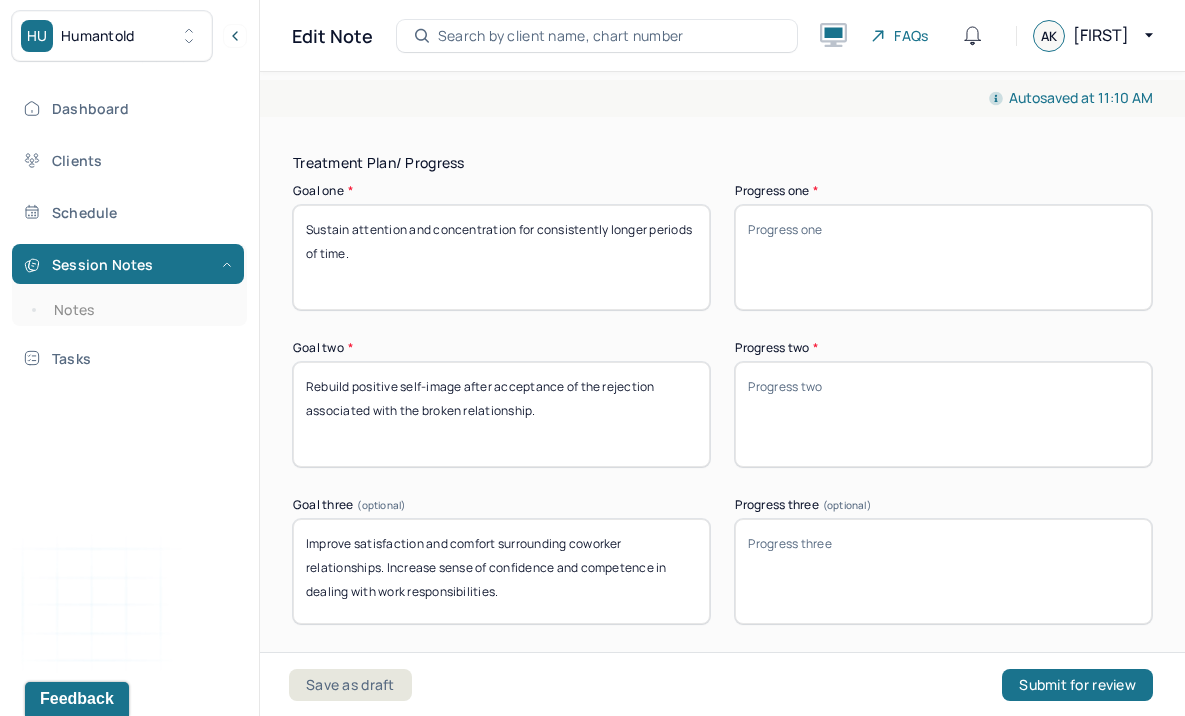type 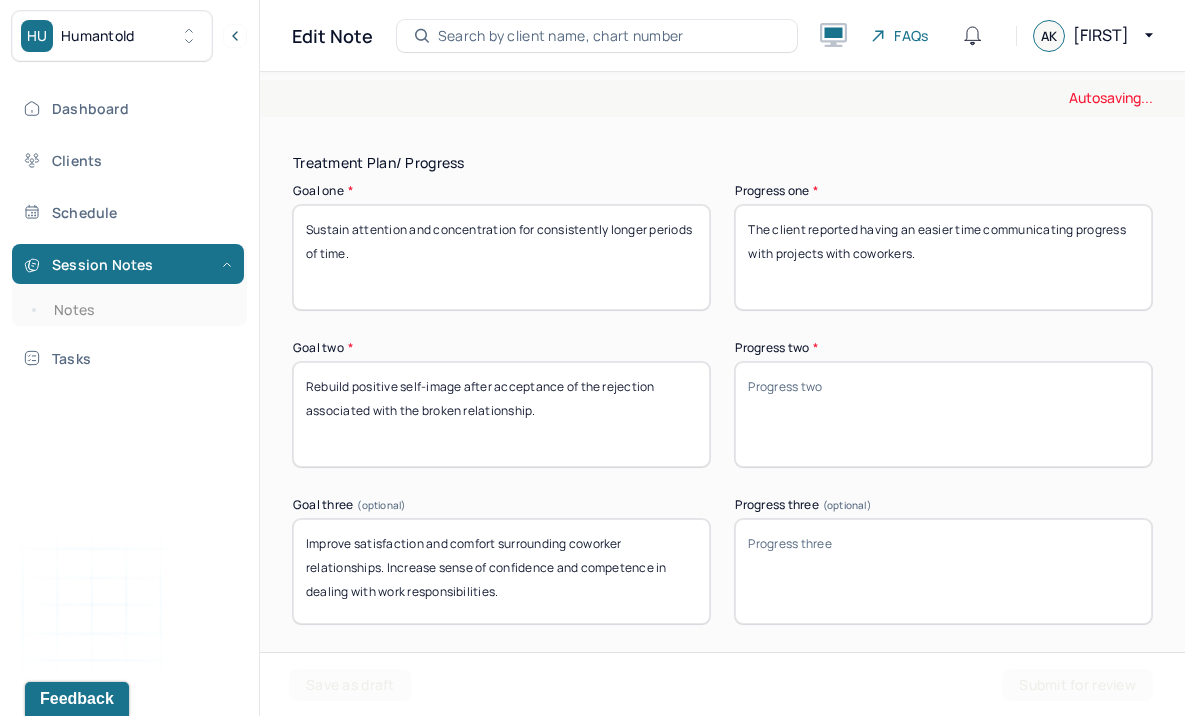 drag, startPoint x: 960, startPoint y: 260, endPoint x: 714, endPoint y: 175, distance: 260.27103 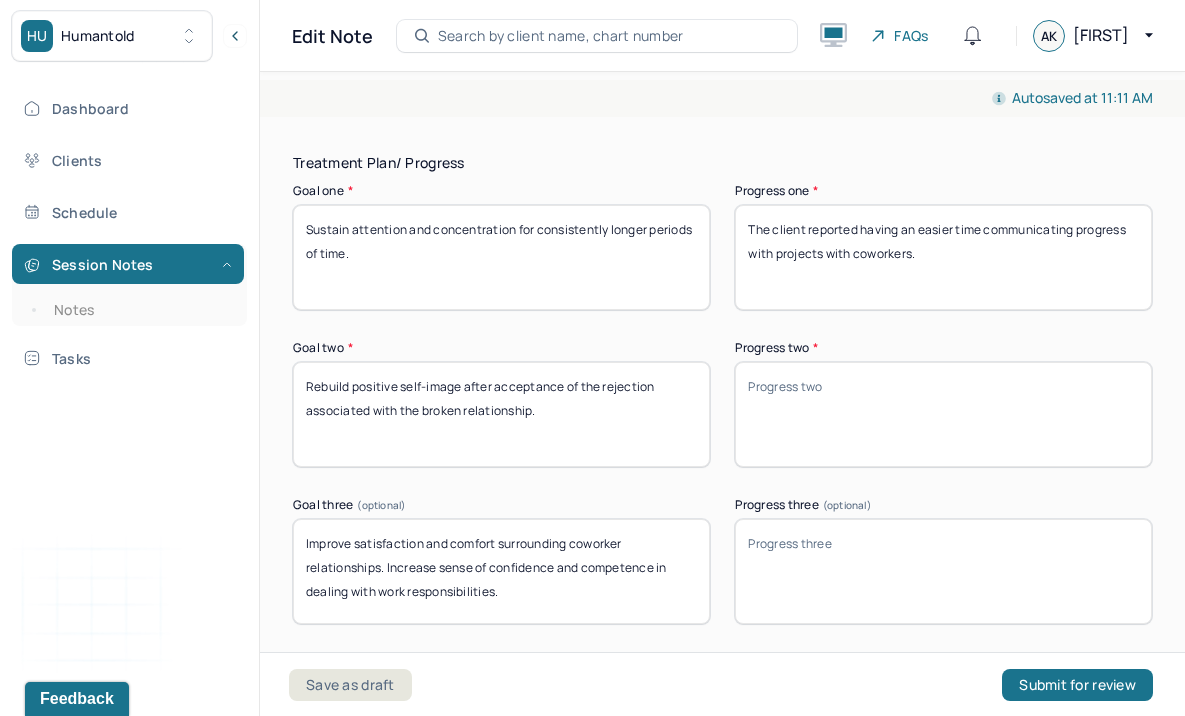 click on "The client reported having an easier time communicating progress with projects with coworkers." at bounding box center (943, 257) 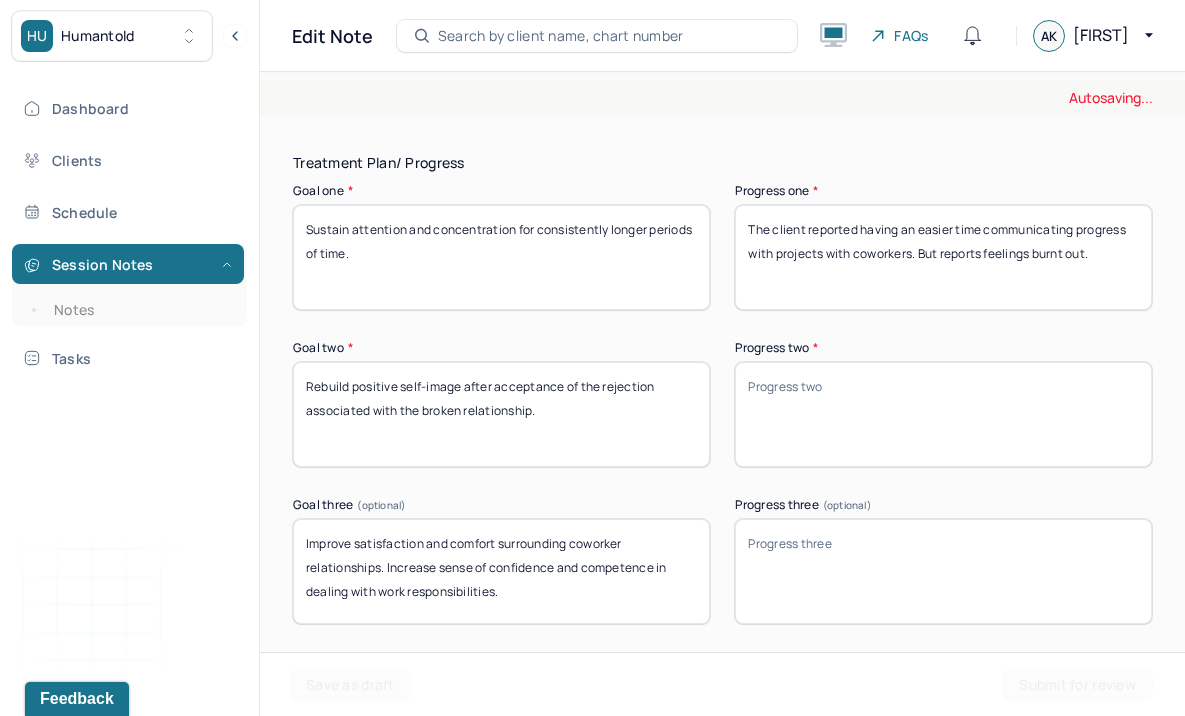drag, startPoint x: 1141, startPoint y: 245, endPoint x: 728, endPoint y: 200, distance: 415.44434 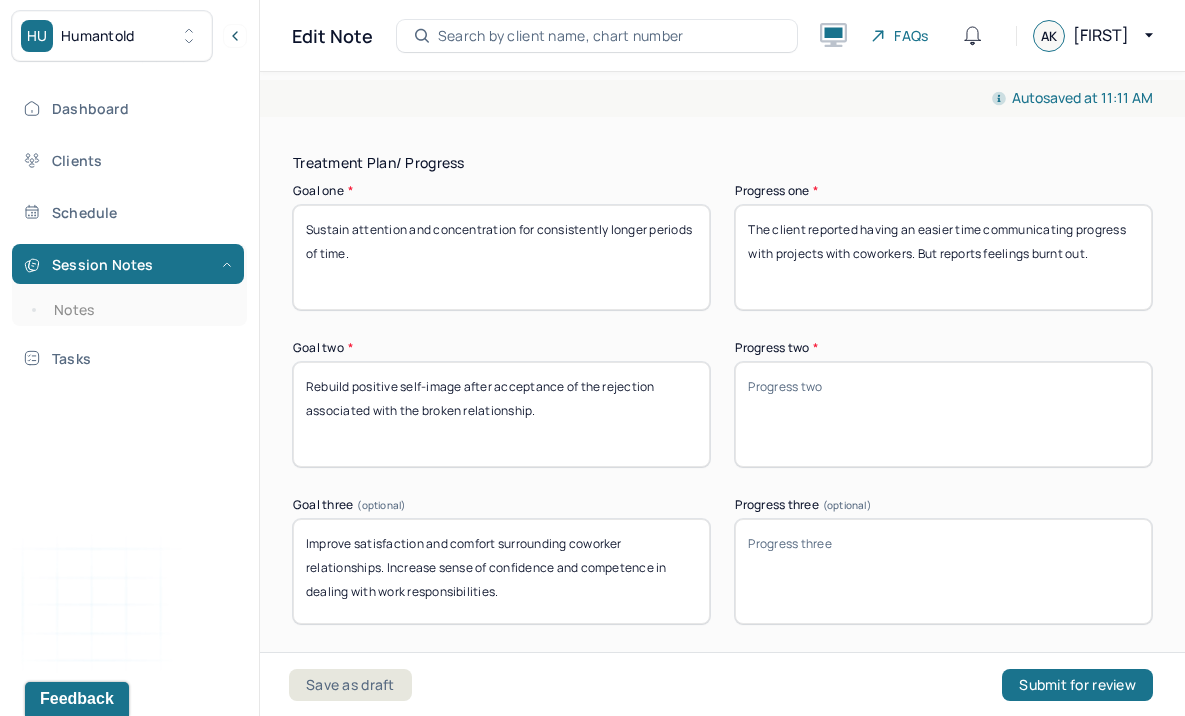type on "The client reported having an easier time communicating progress with projects with coworkers. But reports feelings burnt out." 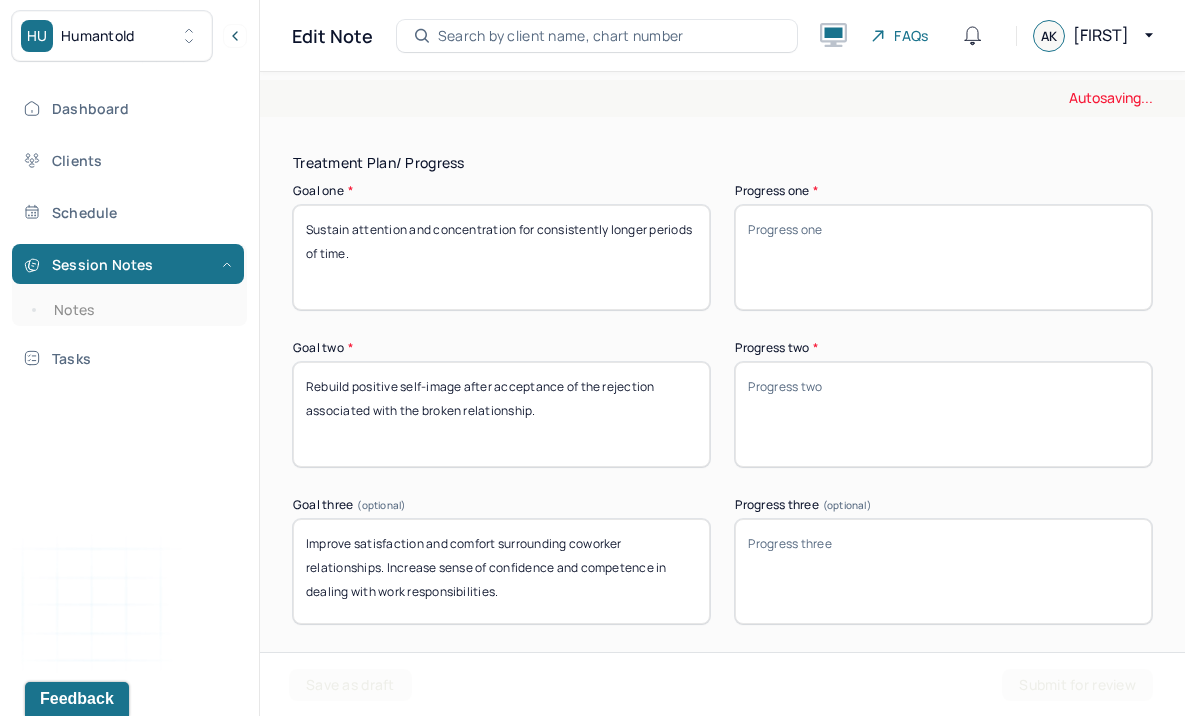 type 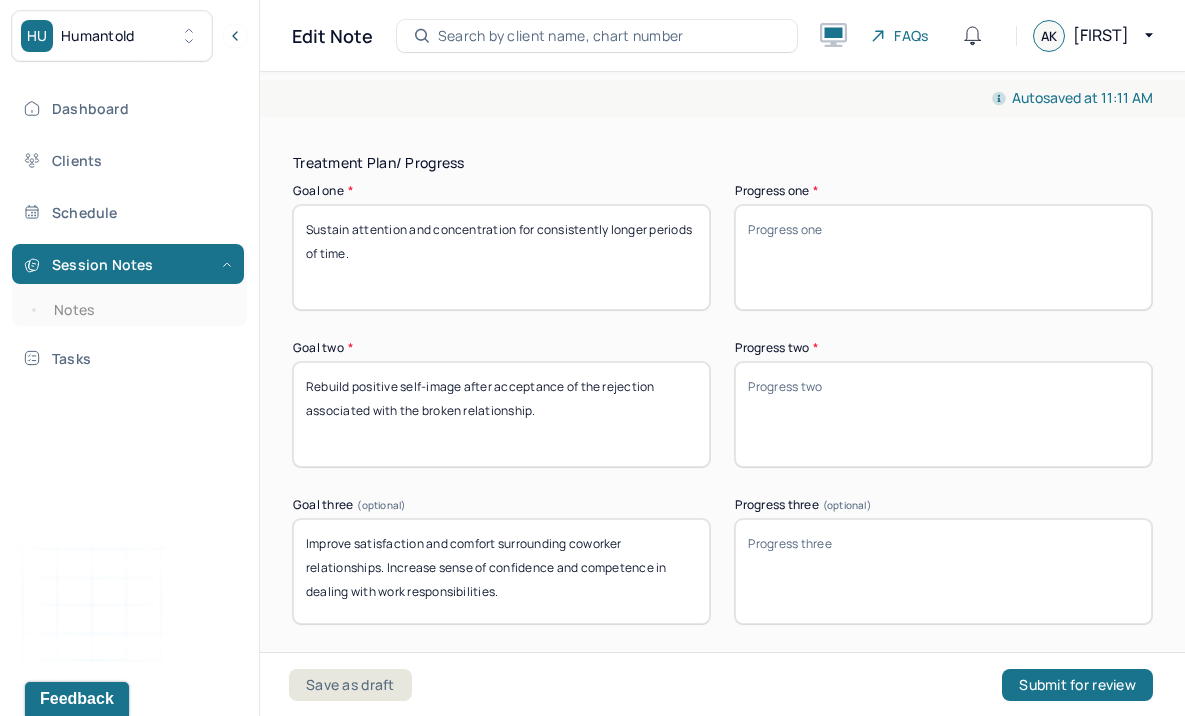 paste on ""The client reported improved communication with coworkers regarding project progress, but also expressed feeling burned out." 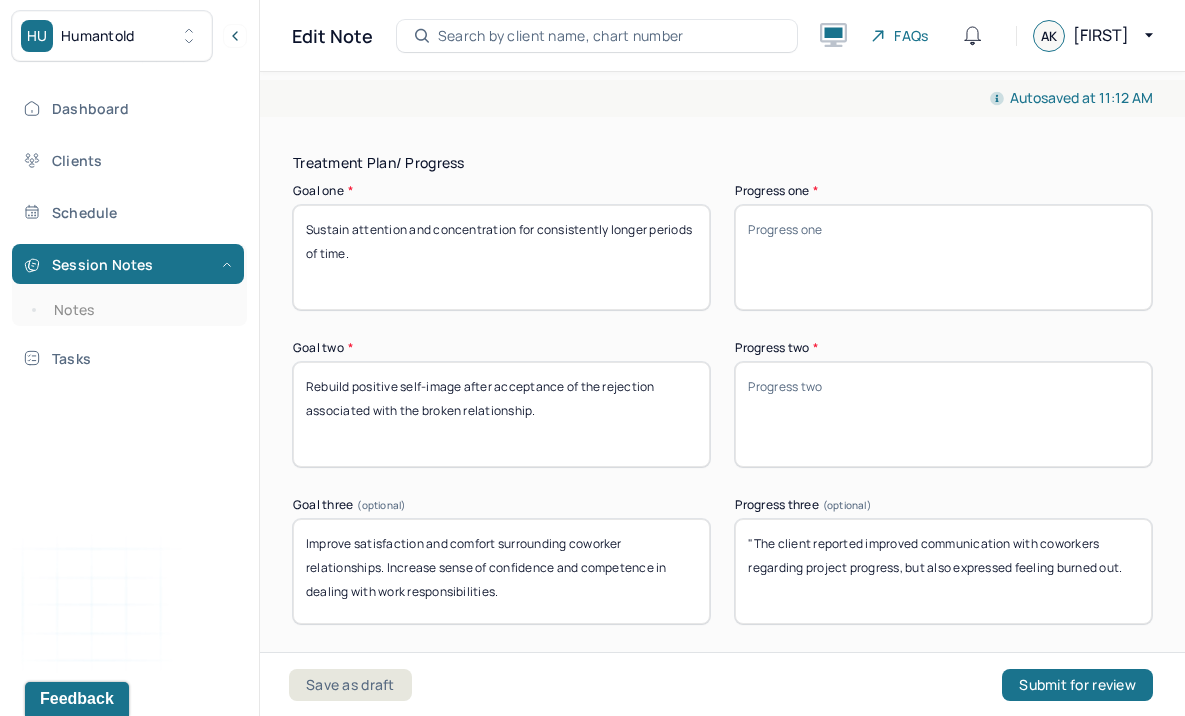 type on ""The client reported improved communication with coworkers regarding project progress, but also expressed feeling burned out." 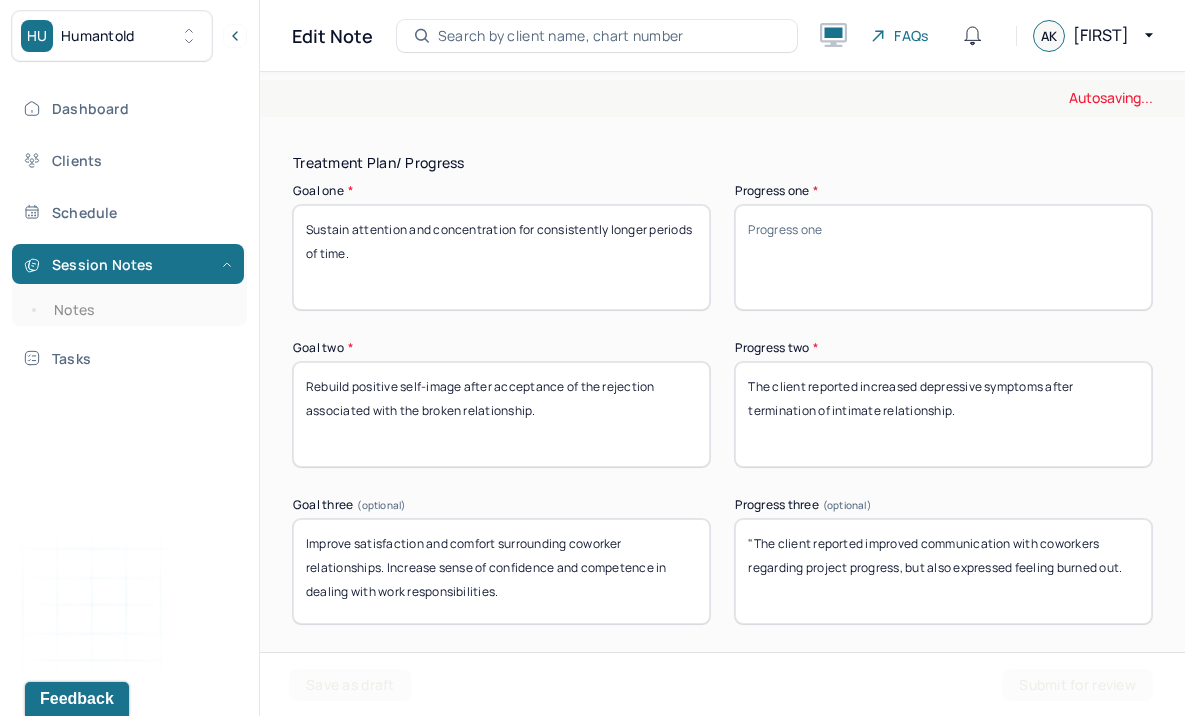 drag, startPoint x: 995, startPoint y: 405, endPoint x: 693, endPoint y: 343, distance: 308.29855 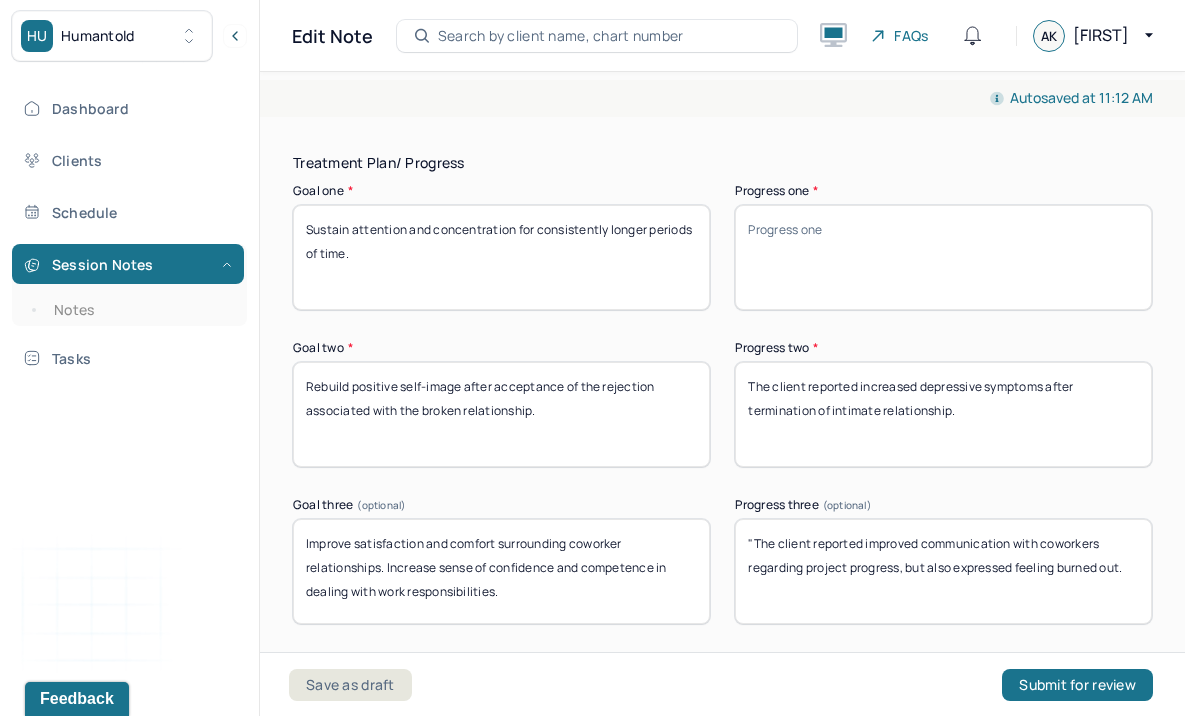 type on "The client reported increased depressive symptoms after termination of intimate relationship." 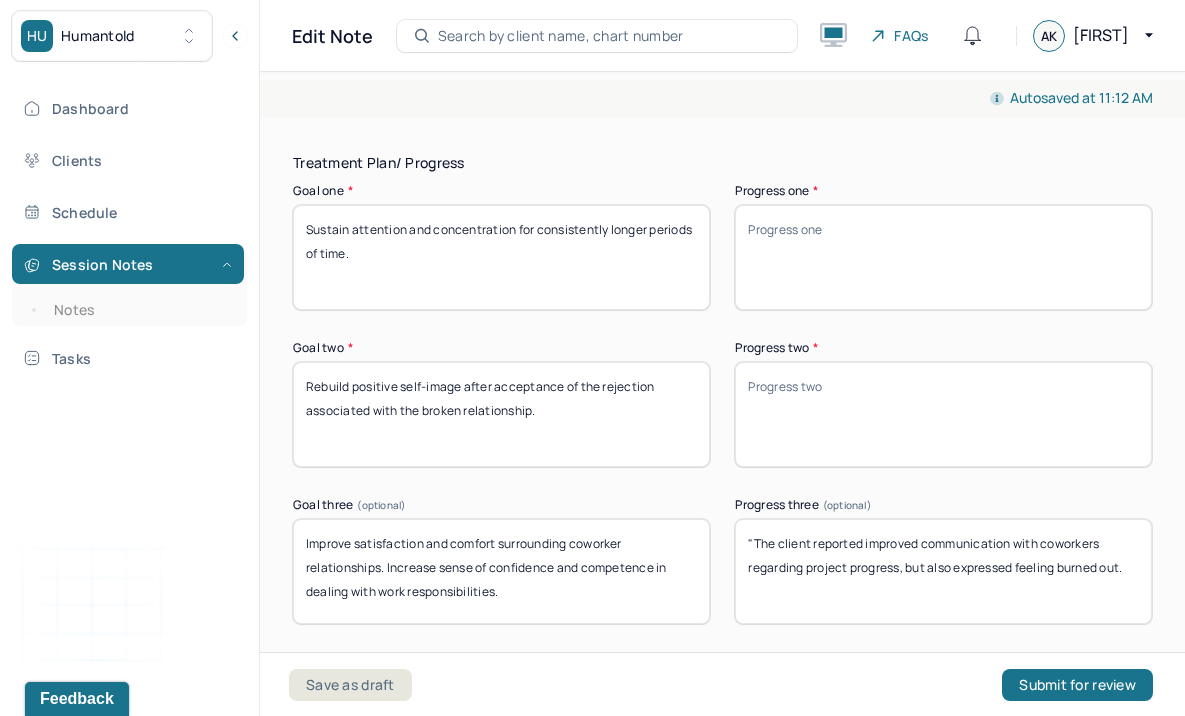 paste on "The client reported a worsening of depressive symptoms following the end of an intimate relationship." 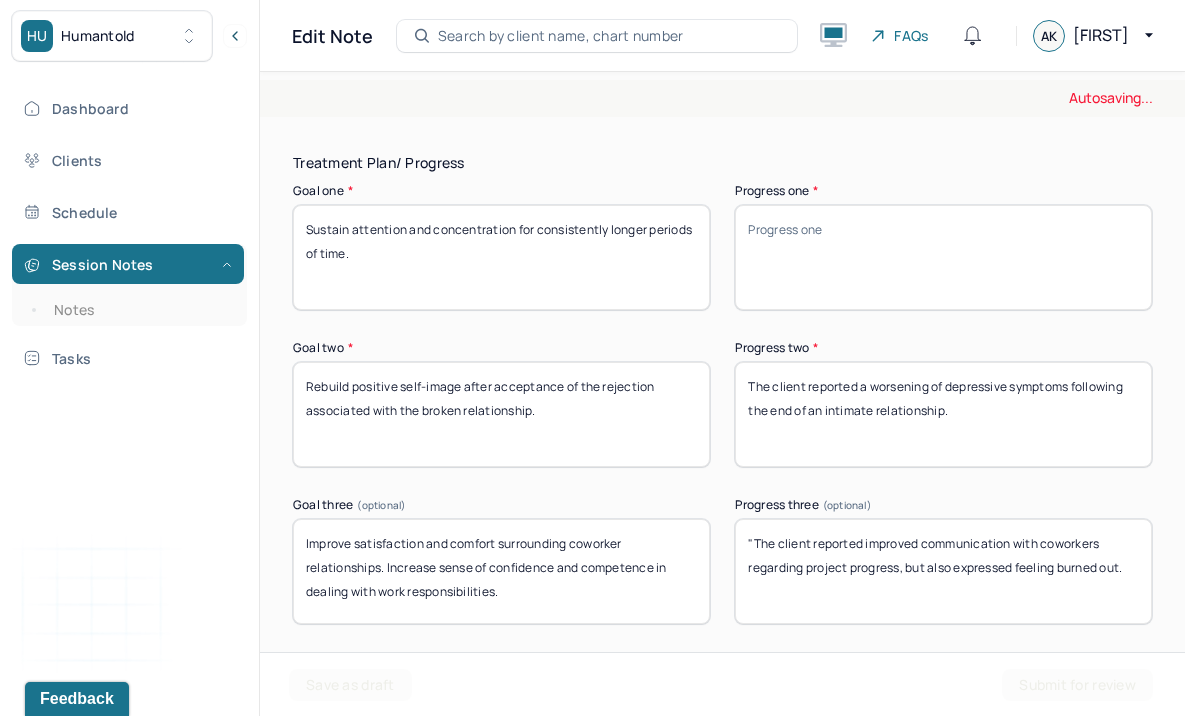 type on "The client reported a worsening of depressive symptoms following the end of an intimate relationship." 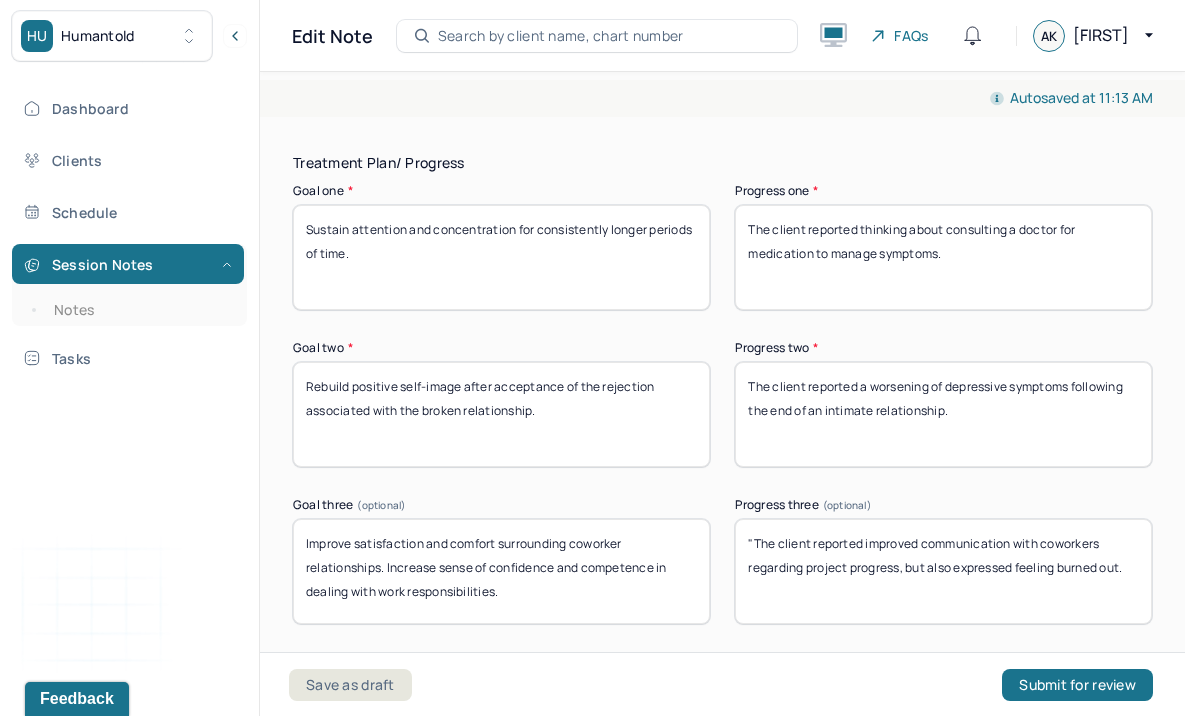 click on "The client reported thinking about consulting a doctor for medication to manage symptoms." at bounding box center [943, 257] 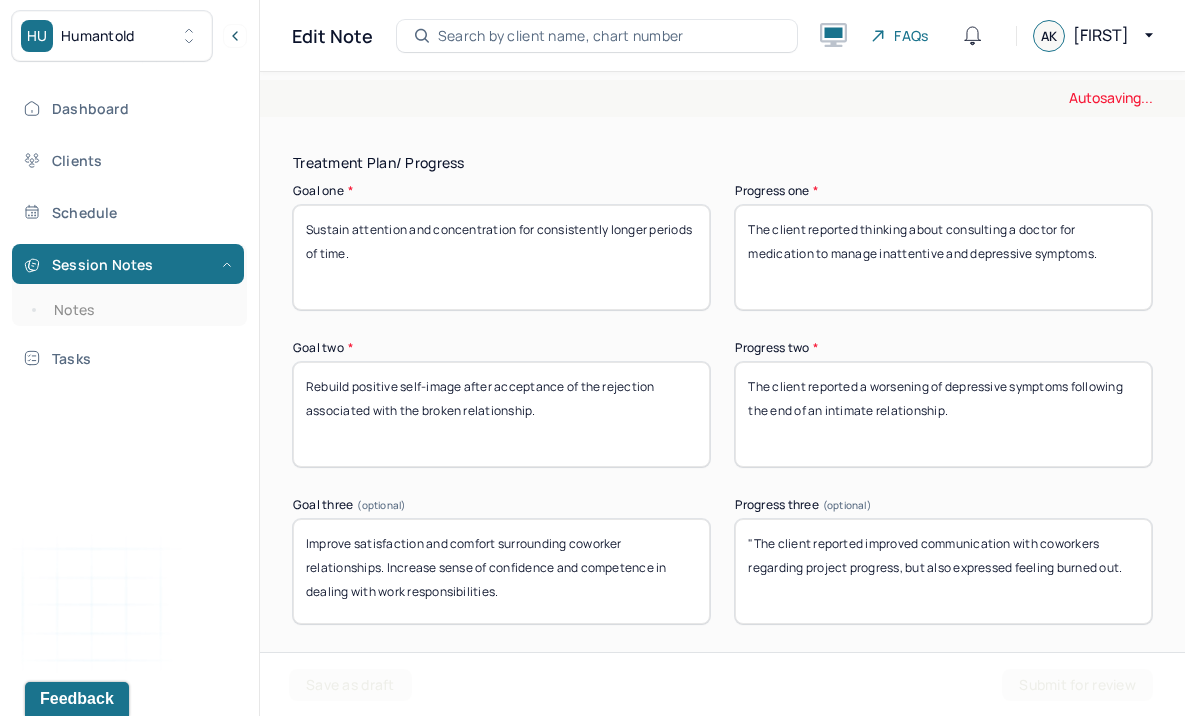 drag, startPoint x: 1124, startPoint y: 248, endPoint x: 629, endPoint y: 161, distance: 502.5873 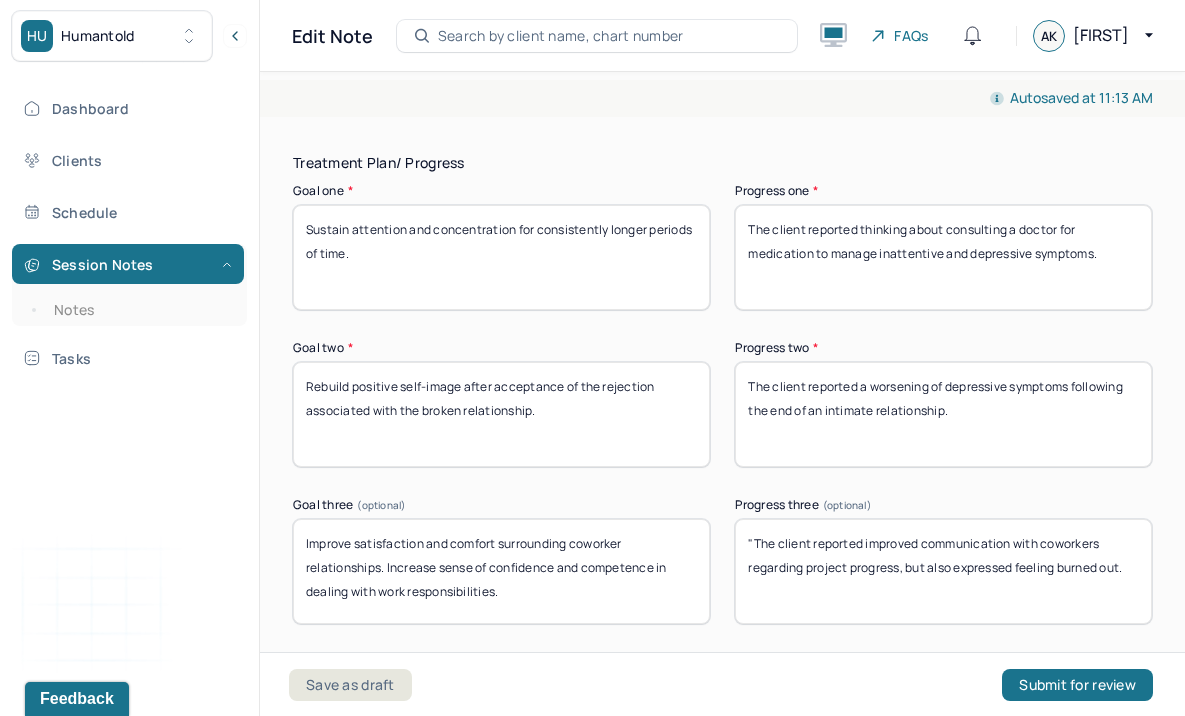type on "The client reported thinking about consulting a doctor for medication to manage inattentive and depressive symptoms." 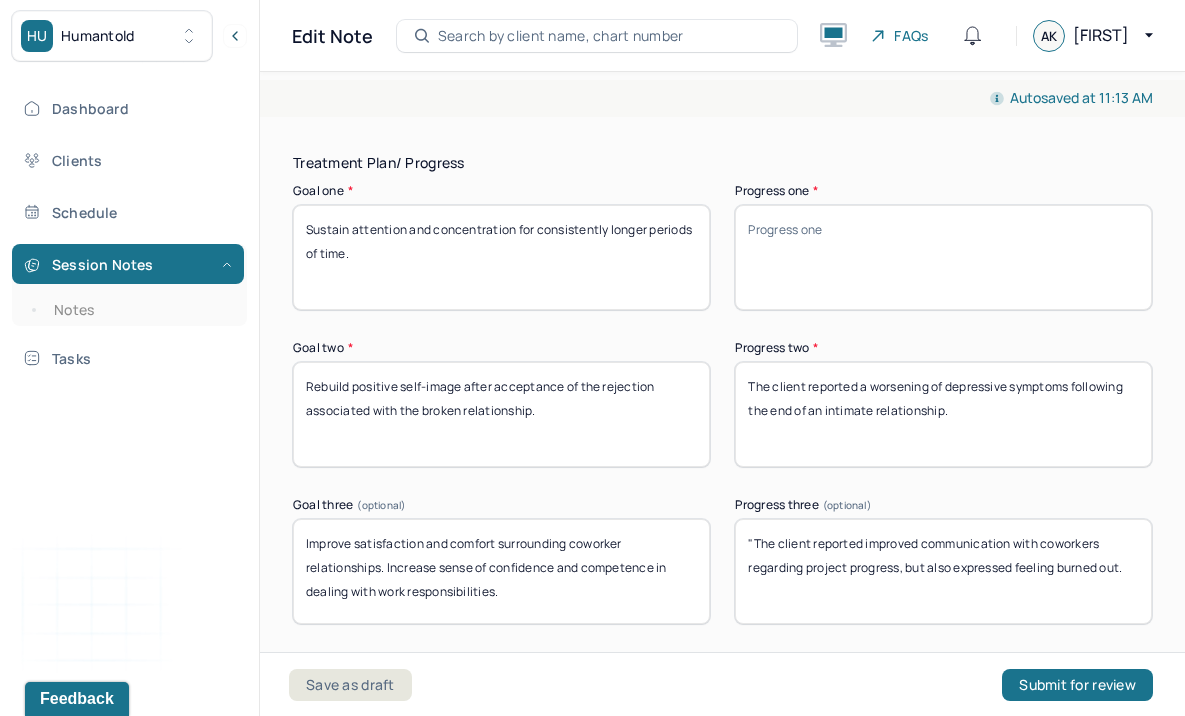 paste on "The client shared that she is considering consulting a physician about medication to help manage inattentive and depressive symptoms." 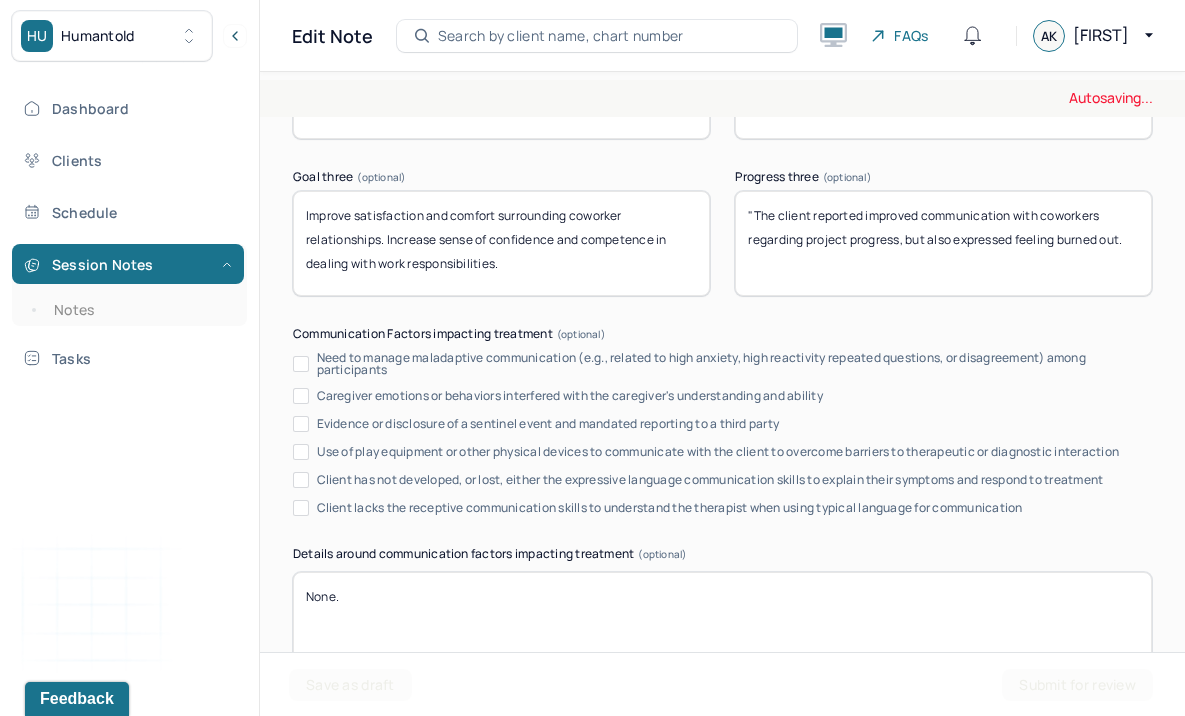 scroll, scrollTop: 4118, scrollLeft: 0, axis: vertical 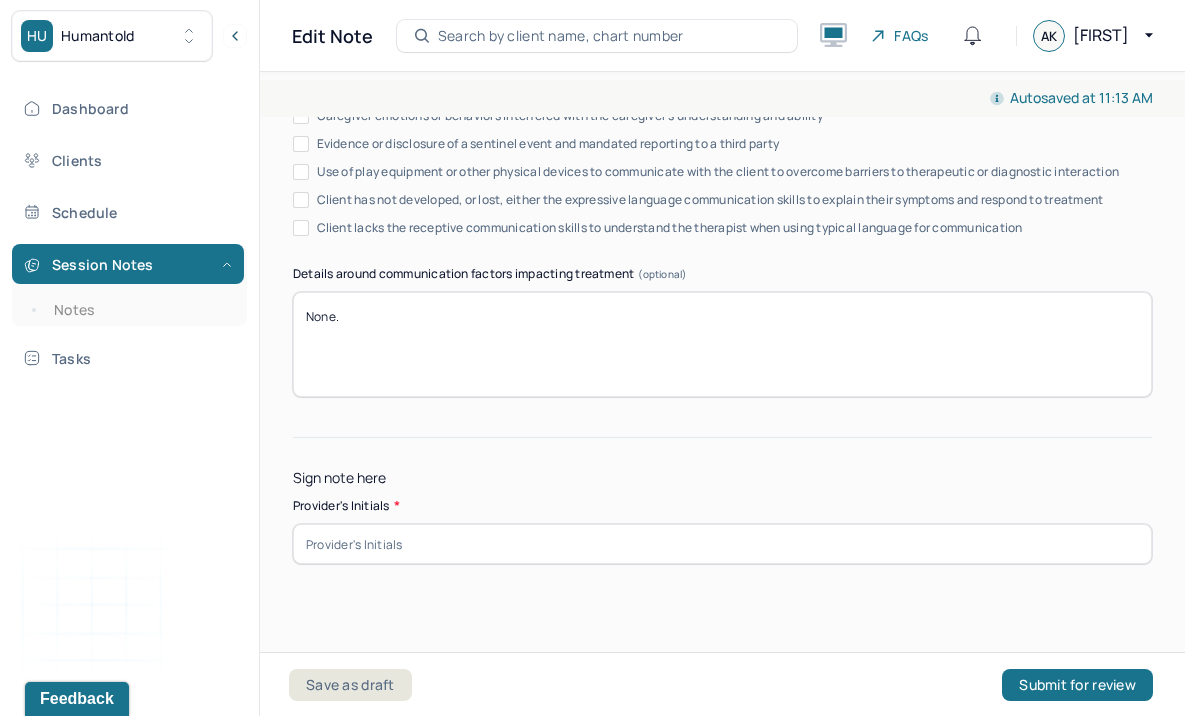 type on "The client shared that she is considering consulting a physician about medication to help manage inattentive and depressive symptoms." 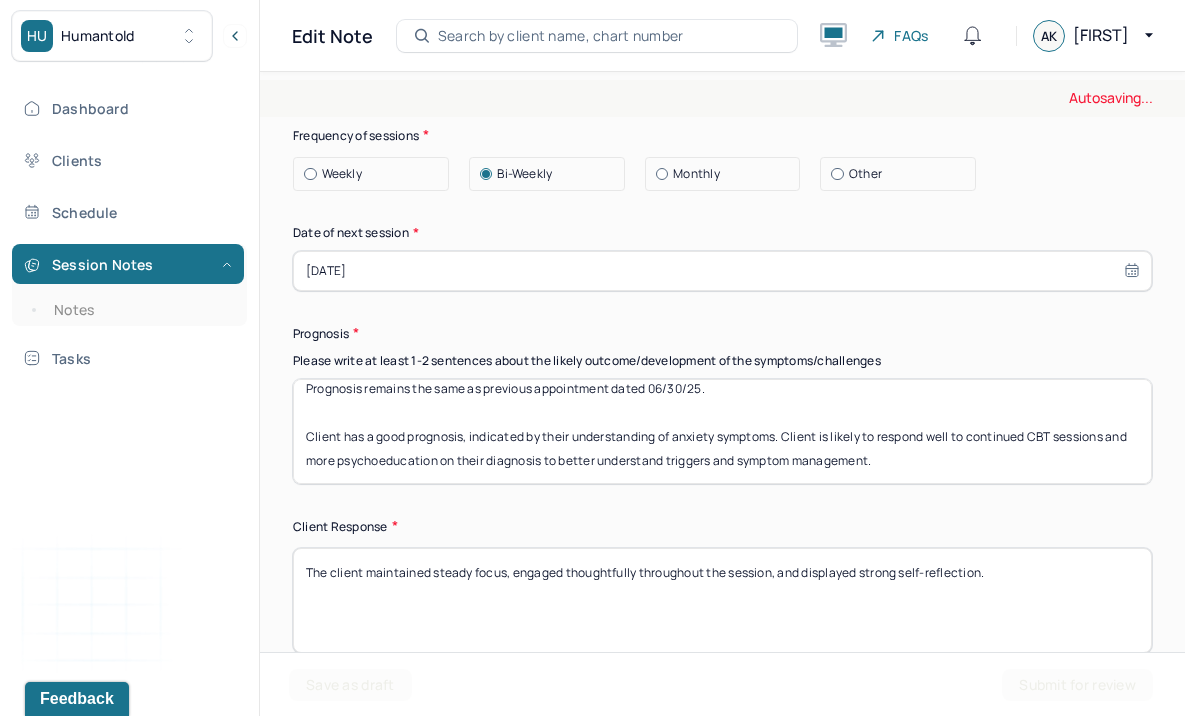 scroll, scrollTop: 2958, scrollLeft: 0, axis: vertical 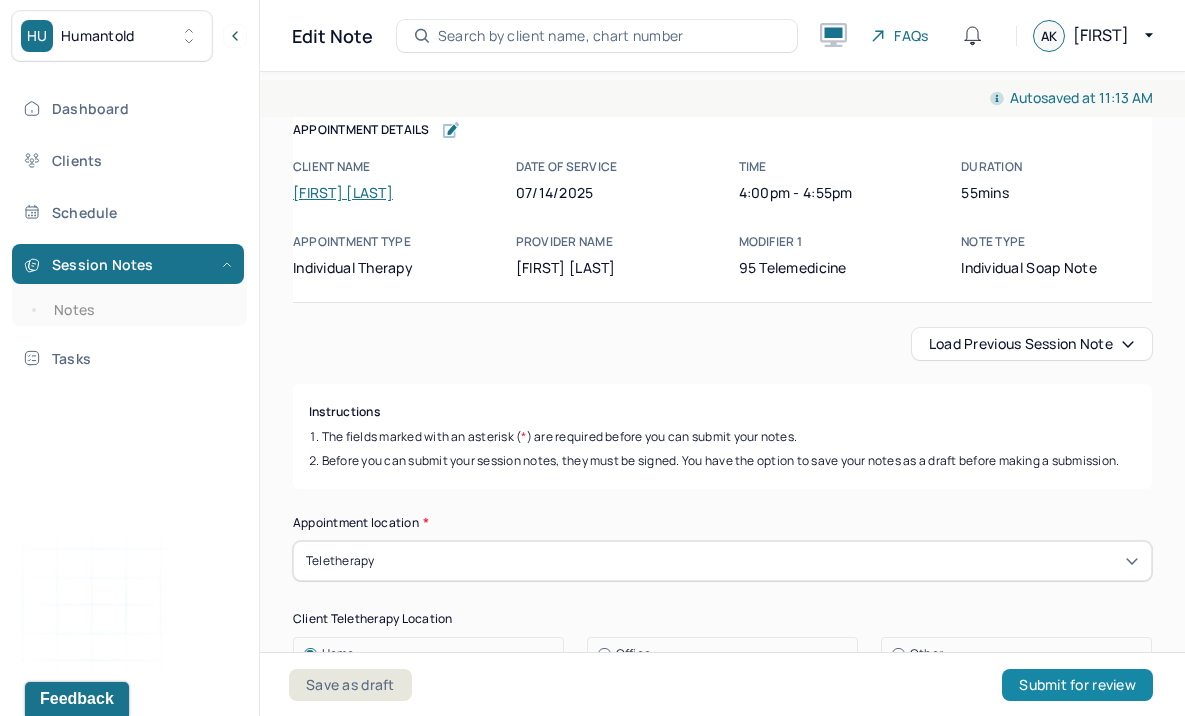 type on "ALK" 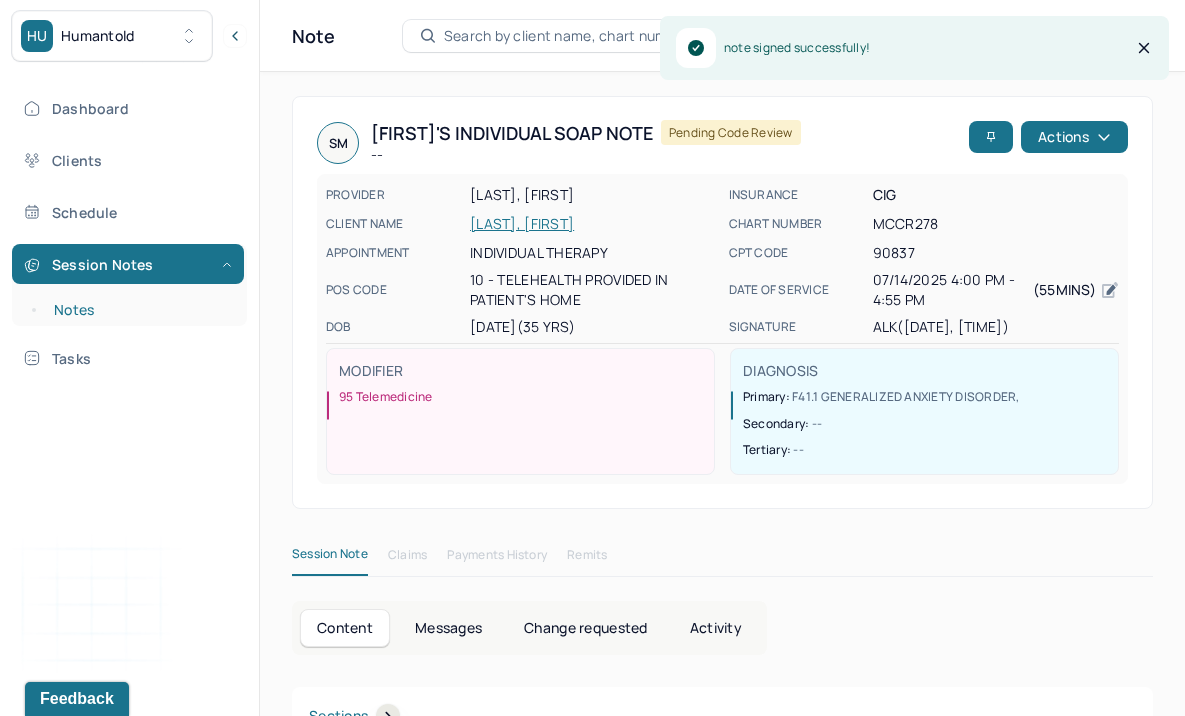 click on "Notes" at bounding box center [139, 310] 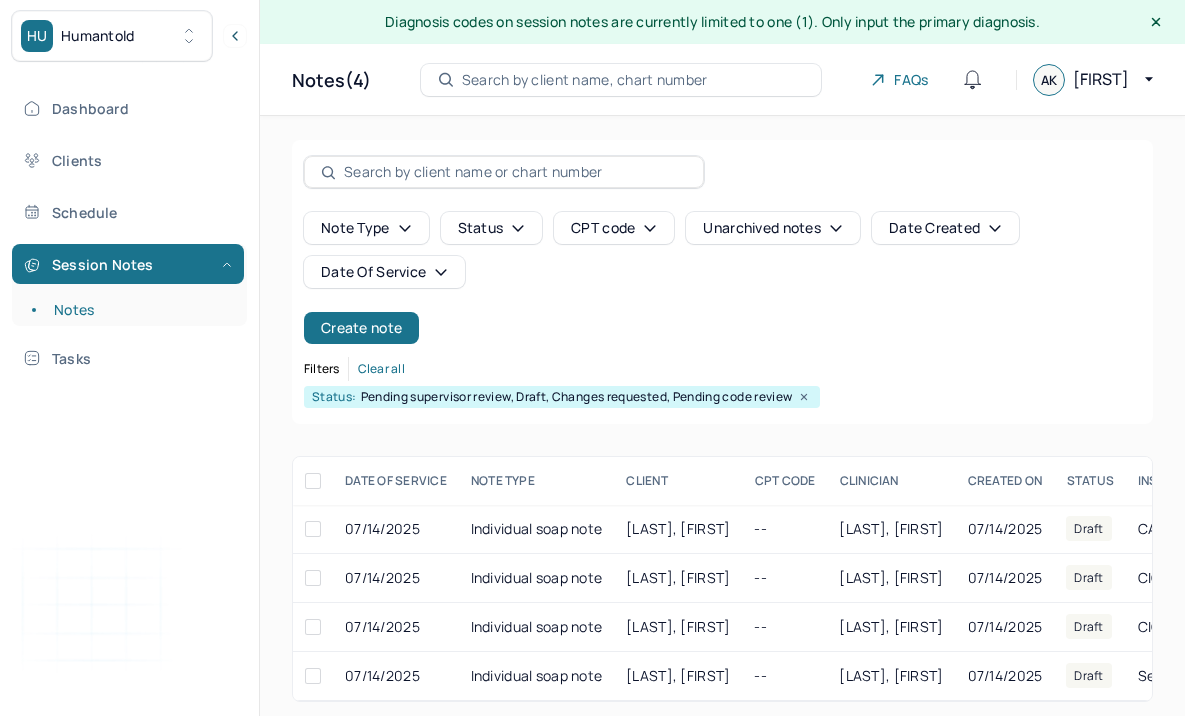 scroll, scrollTop: 11, scrollLeft: 0, axis: vertical 